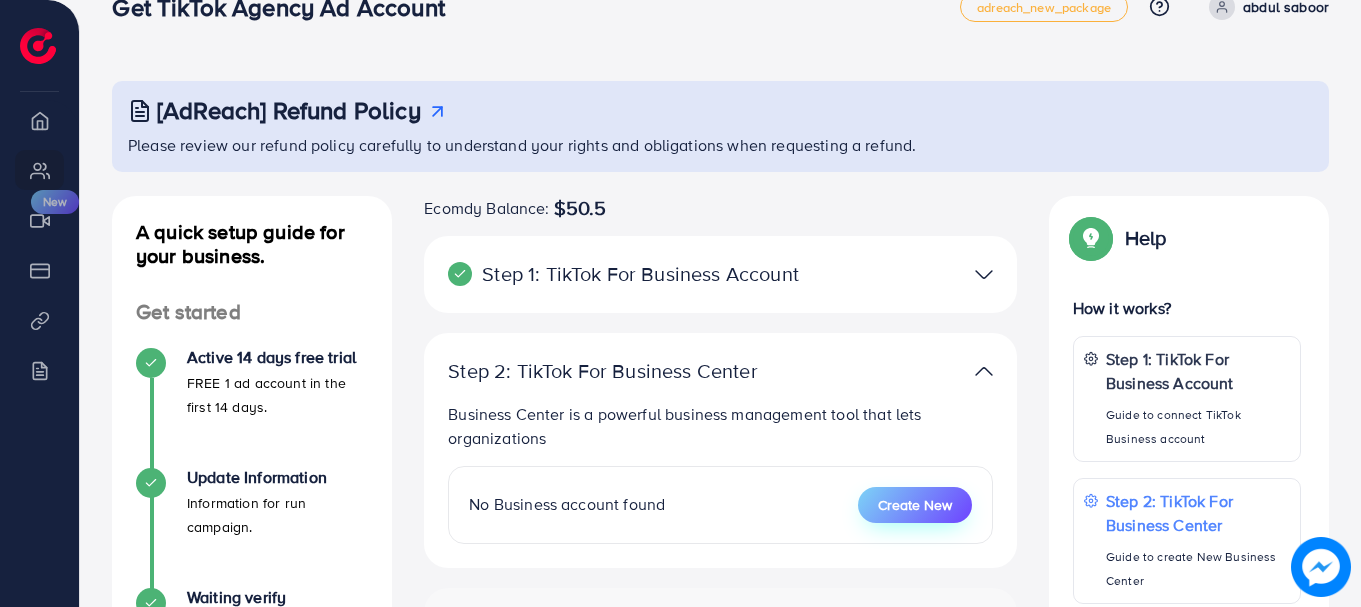 scroll, scrollTop: 42, scrollLeft: 0, axis: vertical 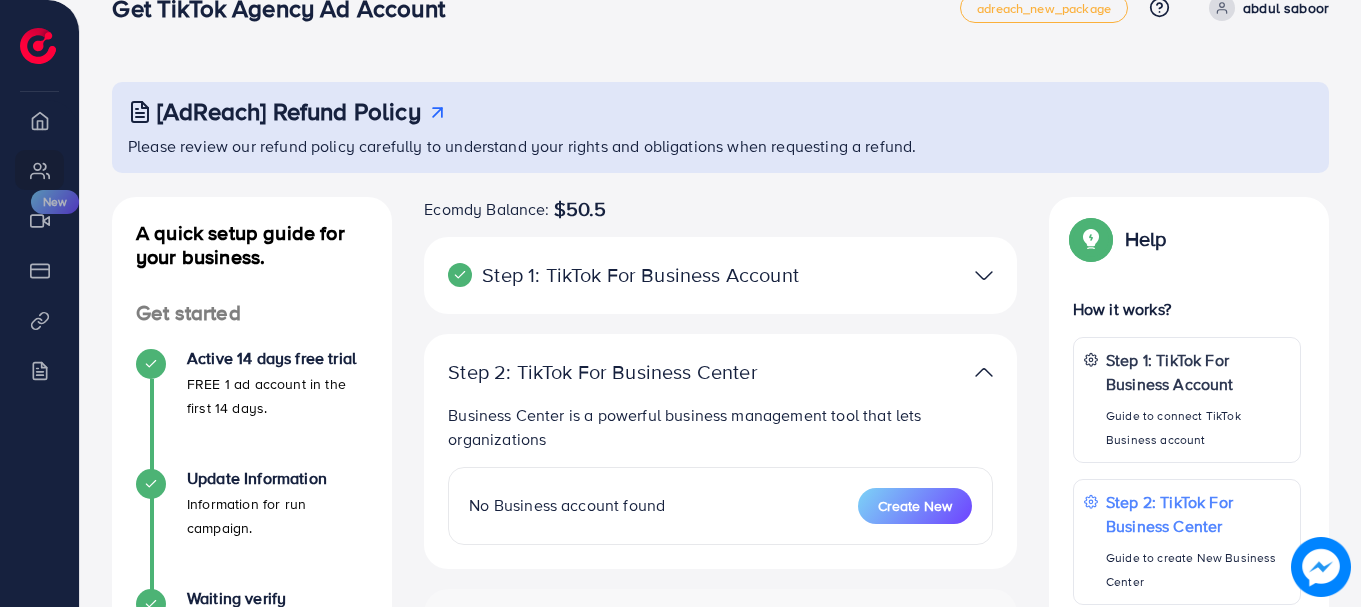 click at bounding box center [984, 275] 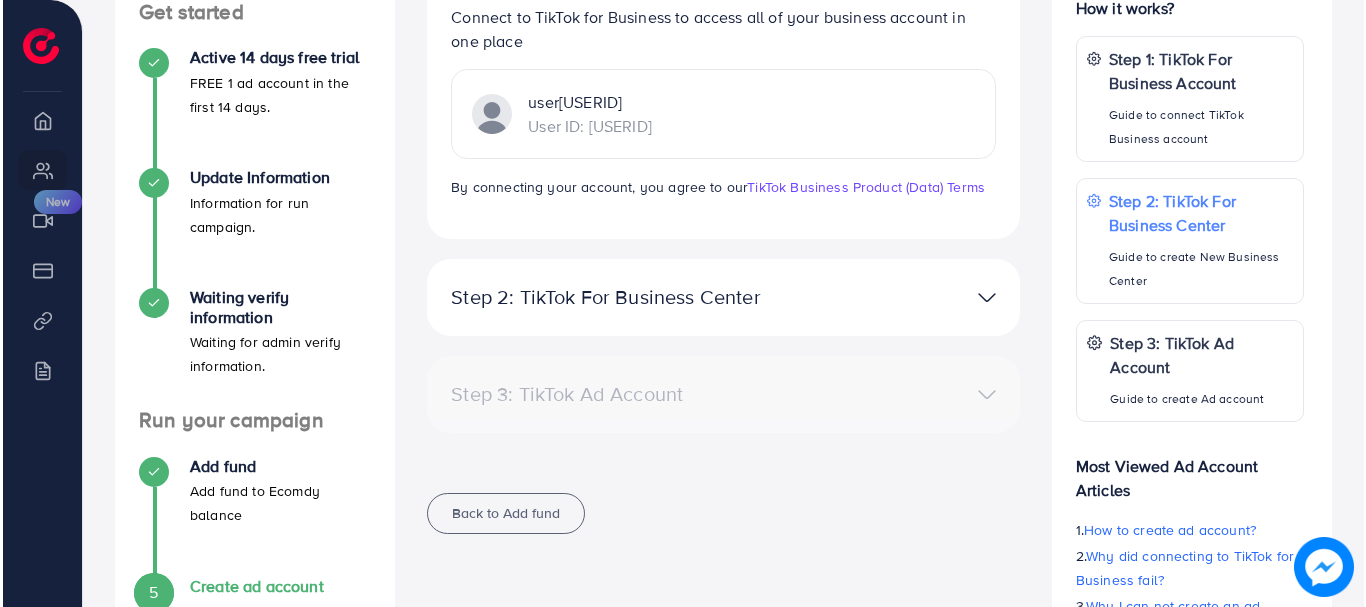 scroll, scrollTop: 344, scrollLeft: 0, axis: vertical 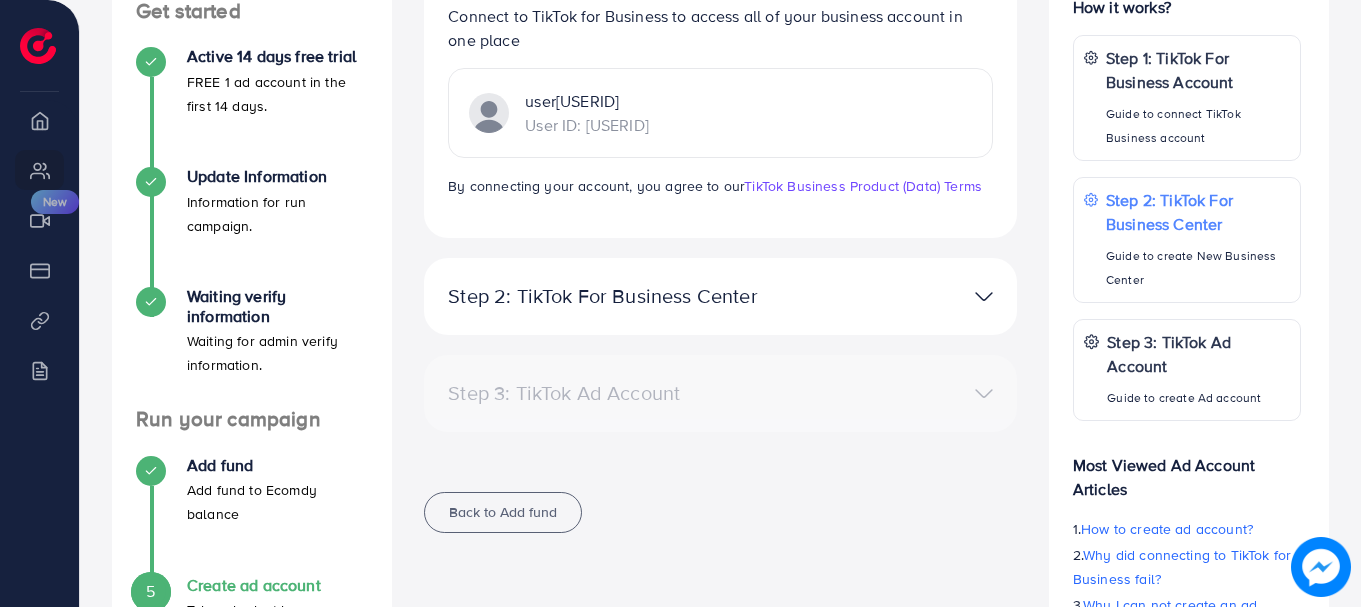 click on "Step 2: TikTok For Business Center   Business Center is a powerful business management tool that lets organizations  No Business account found  Create New" at bounding box center [720, 296] 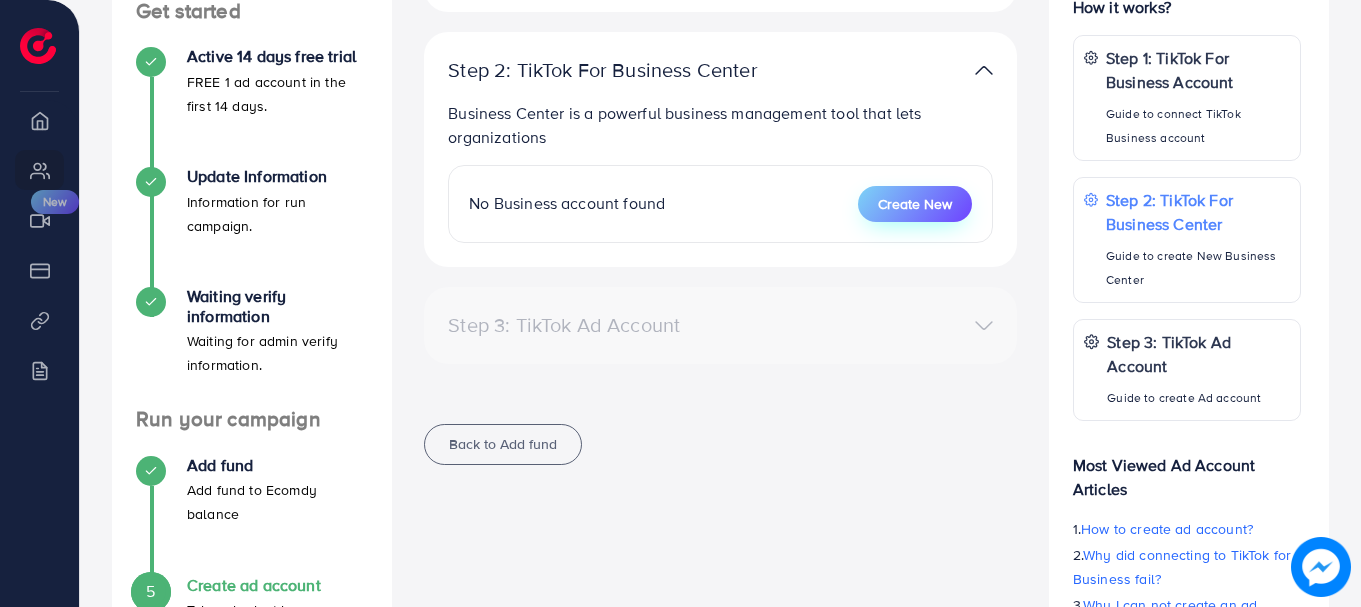 click on "Create New" at bounding box center (915, 204) 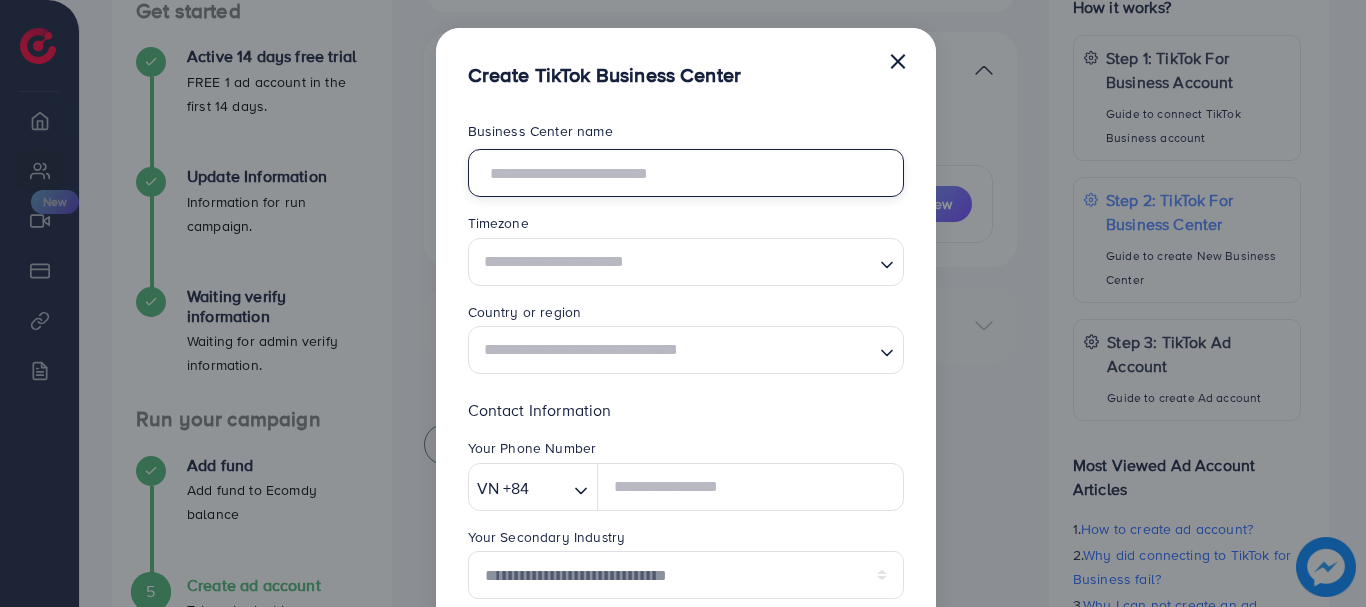 click at bounding box center [686, 173] 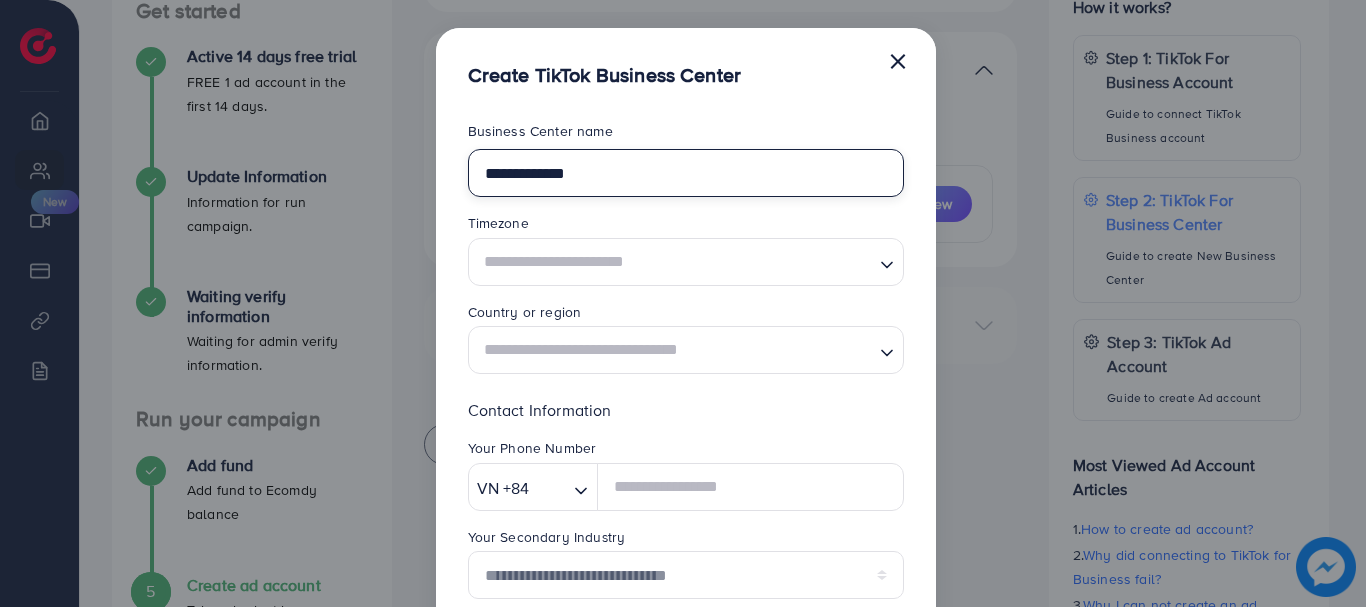 type on "**********" 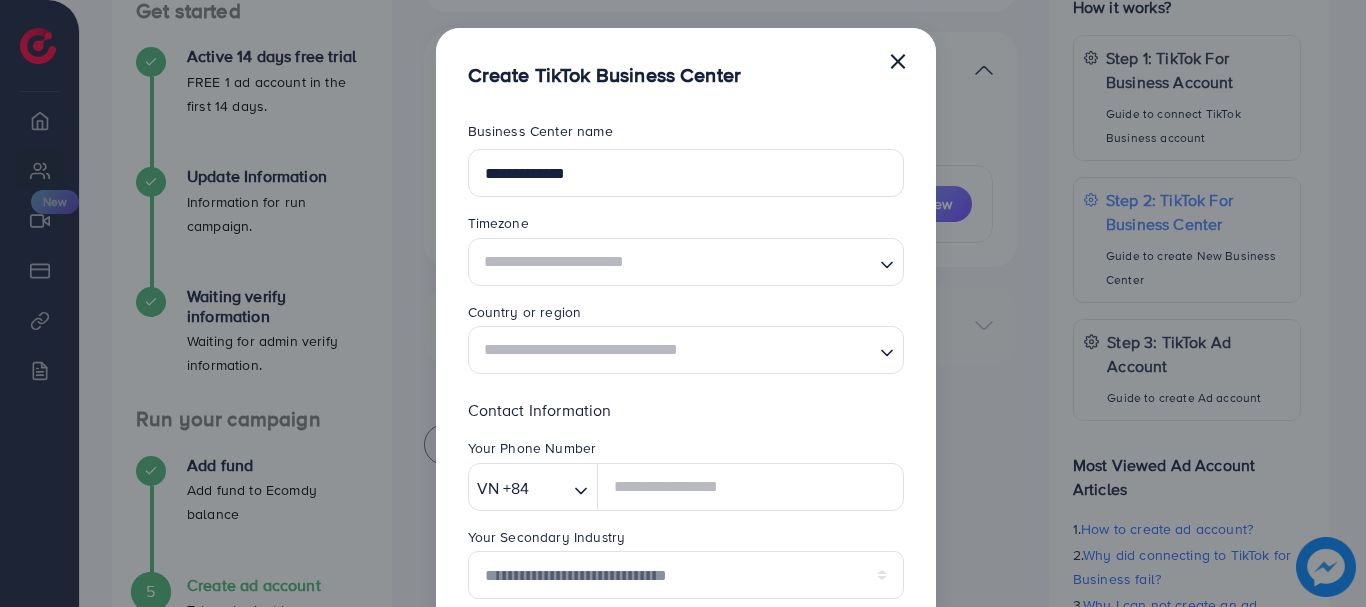 click at bounding box center [674, 261] 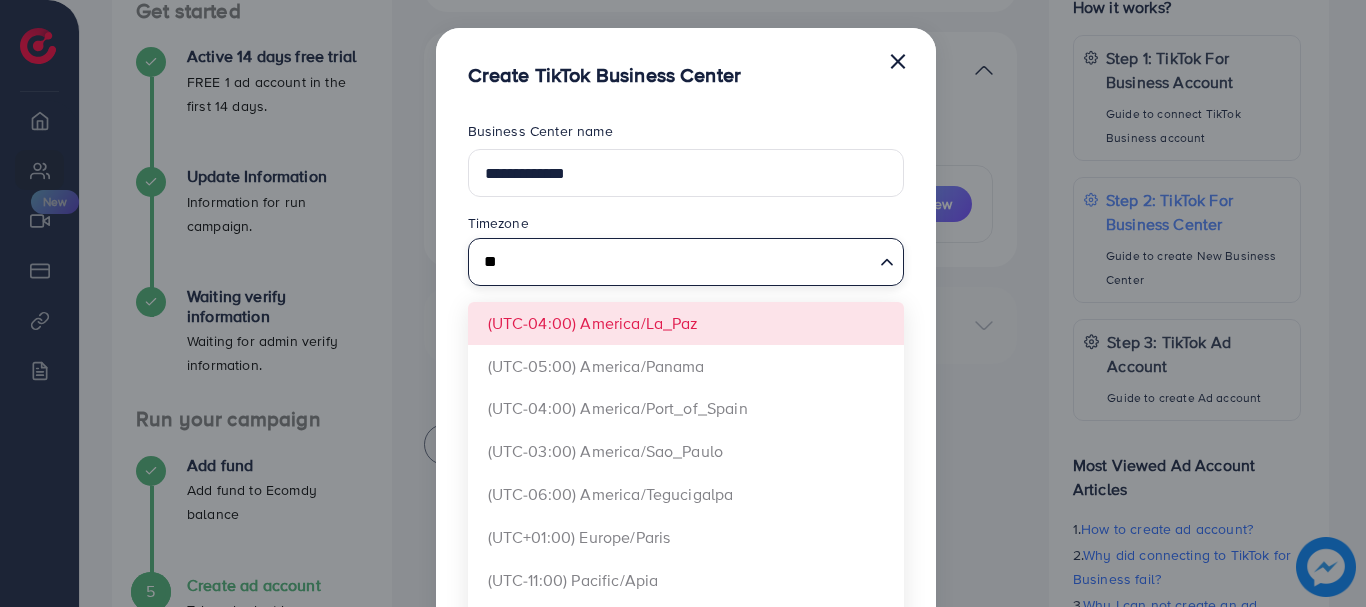 type on "*" 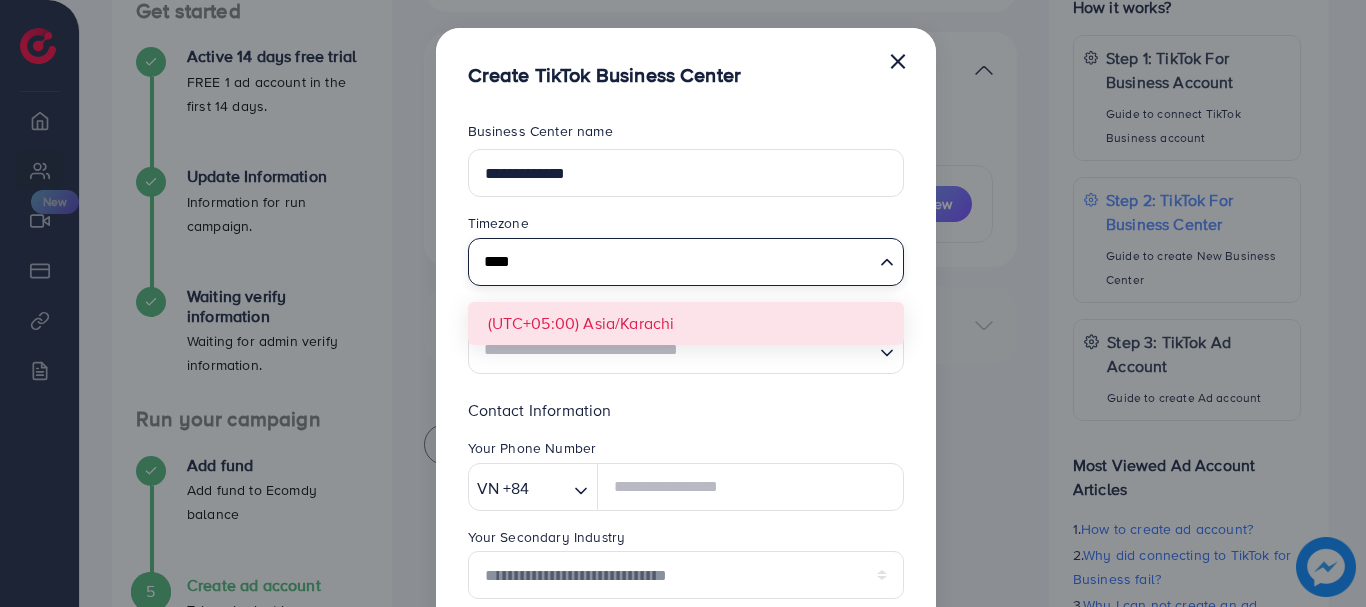 type on "****" 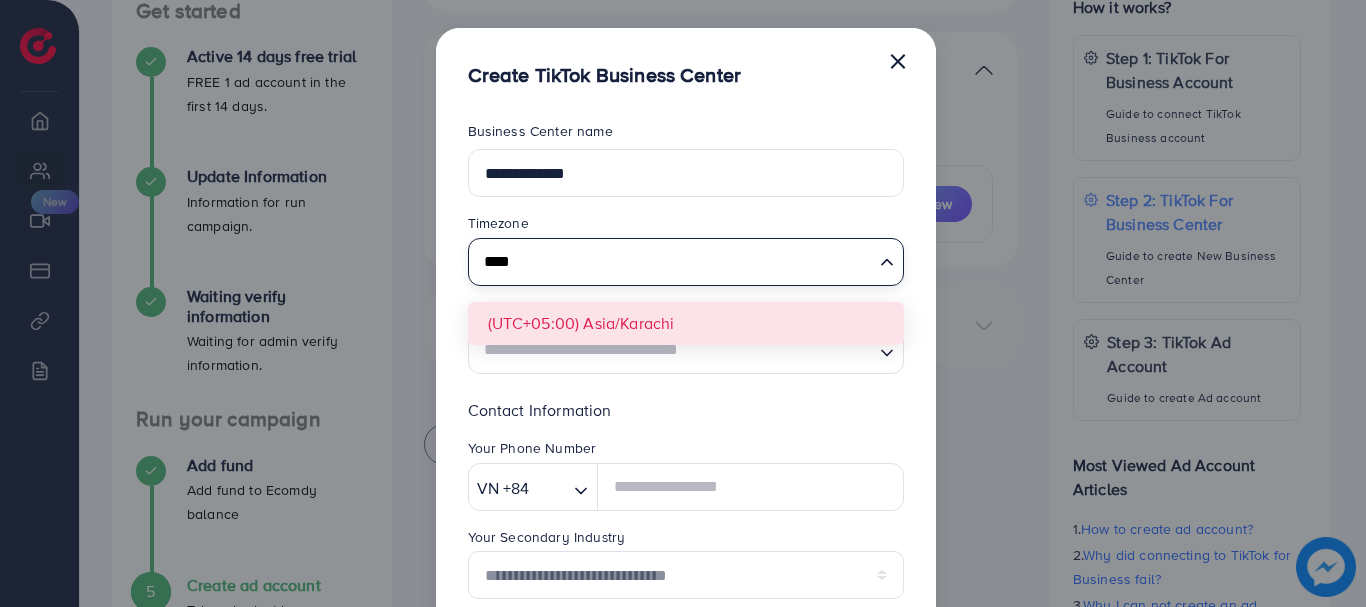 type 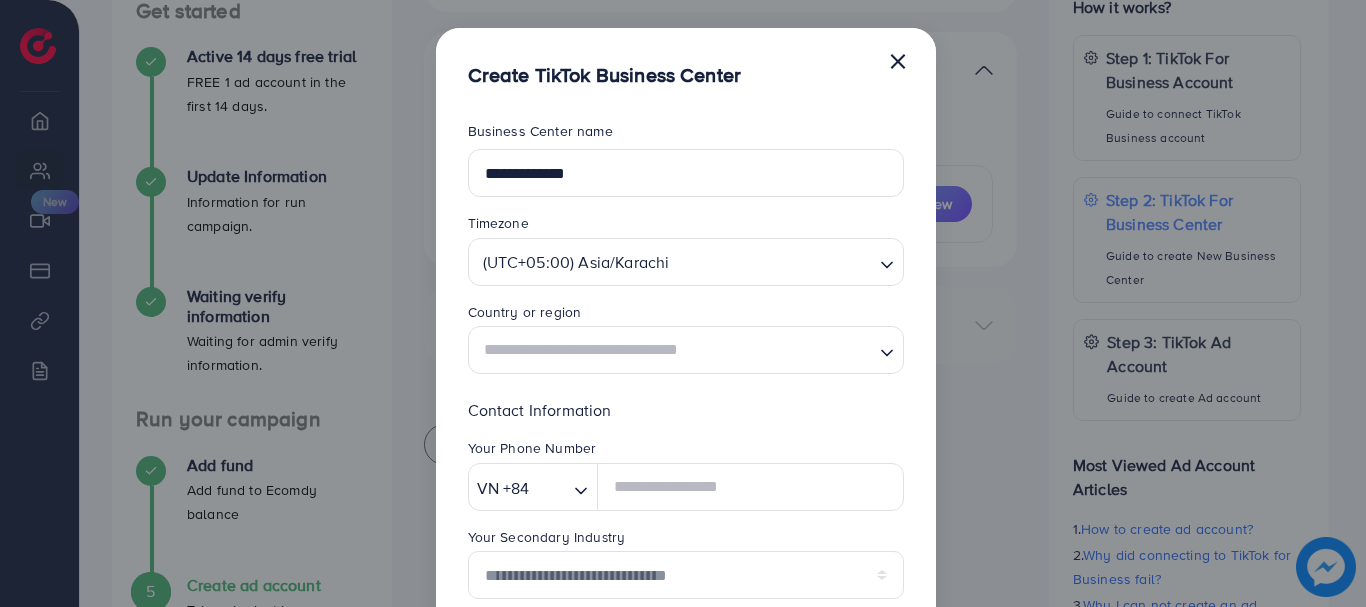 click at bounding box center [674, 350] 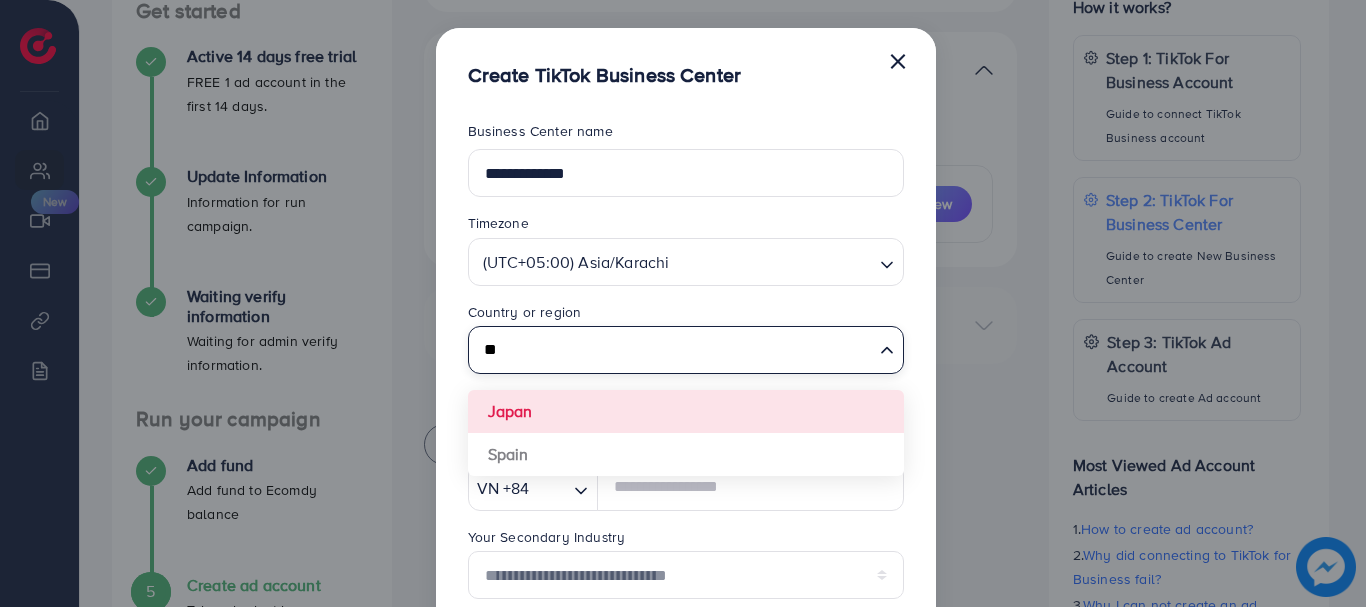 type on "*" 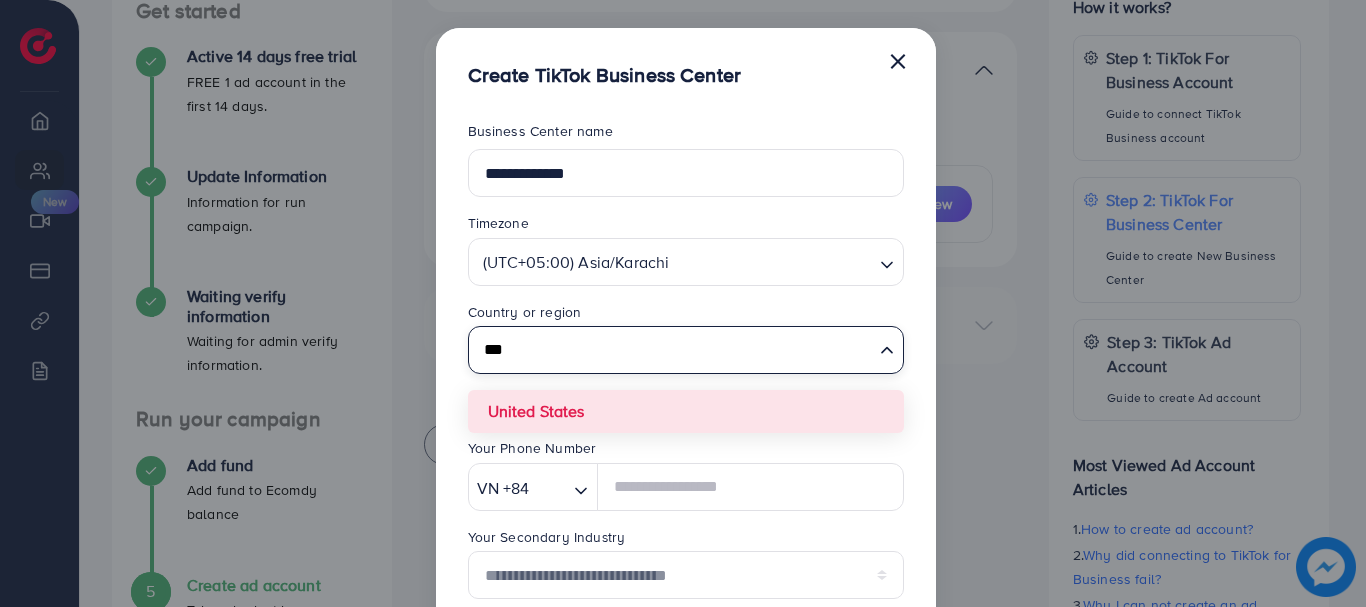 click on "***" at bounding box center [674, 350] 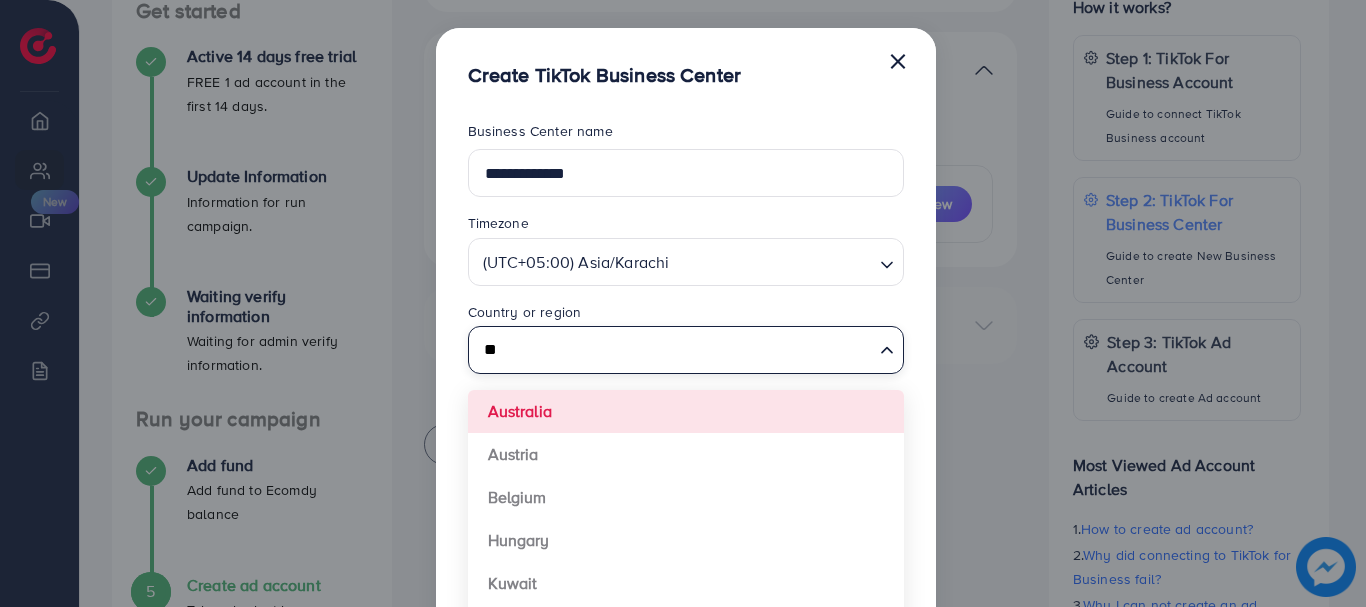 type on "*" 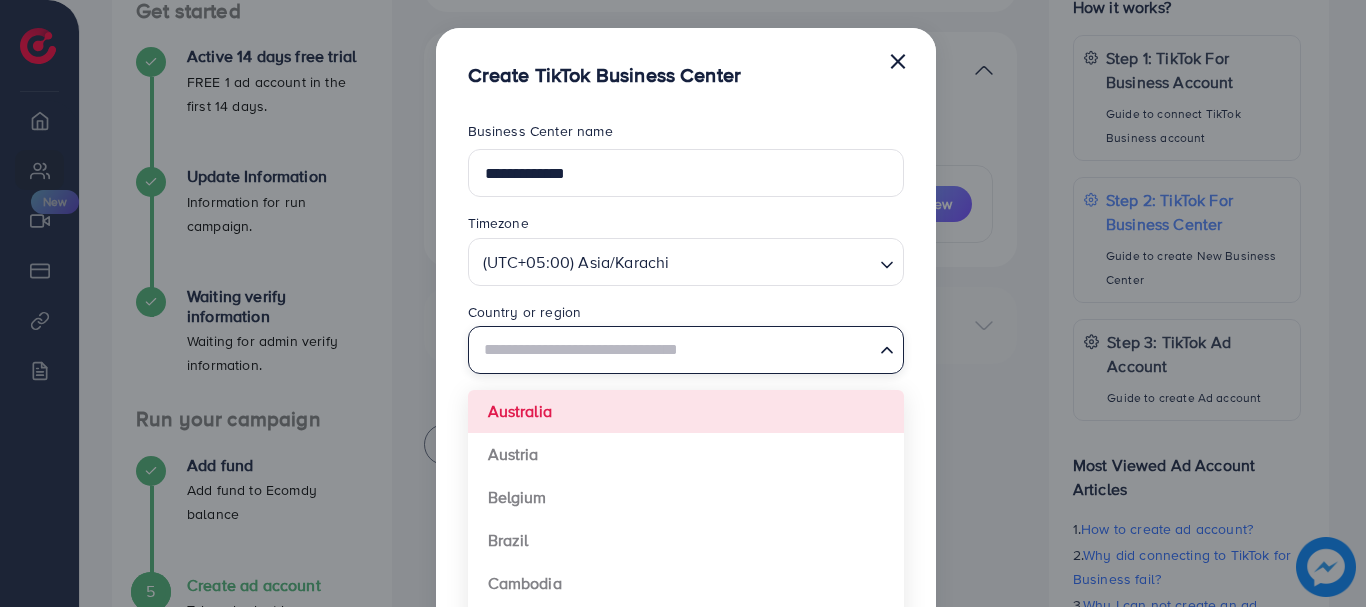 click at bounding box center [674, 348] 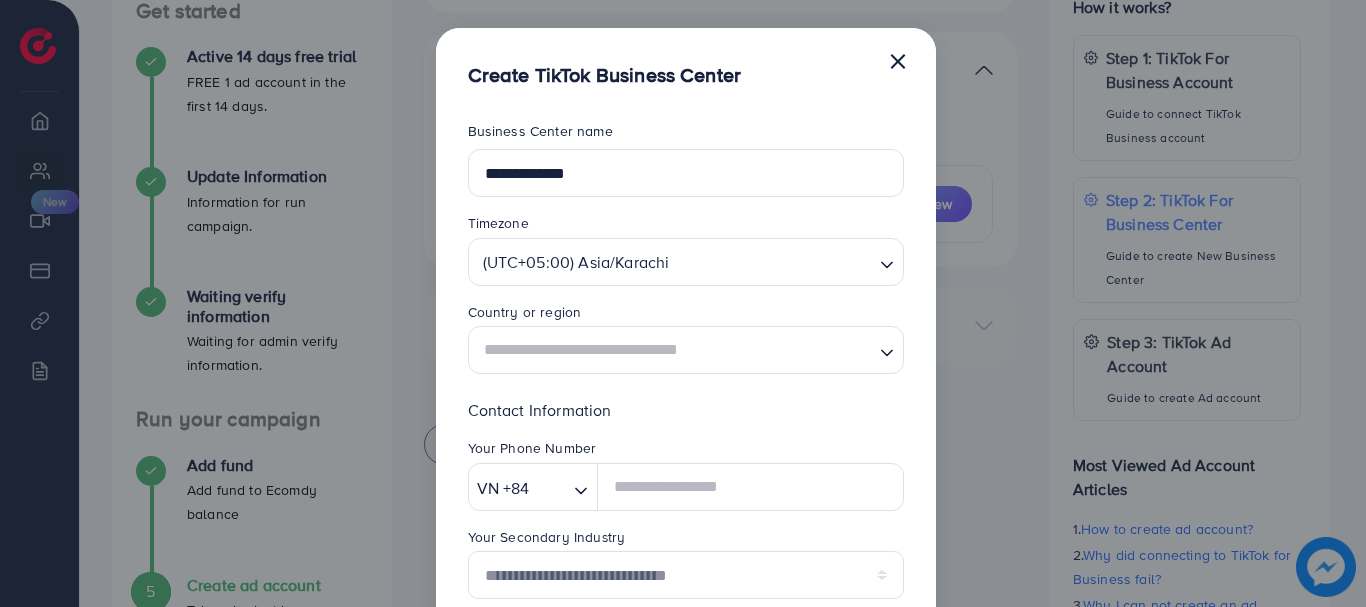 click at bounding box center (674, 350) 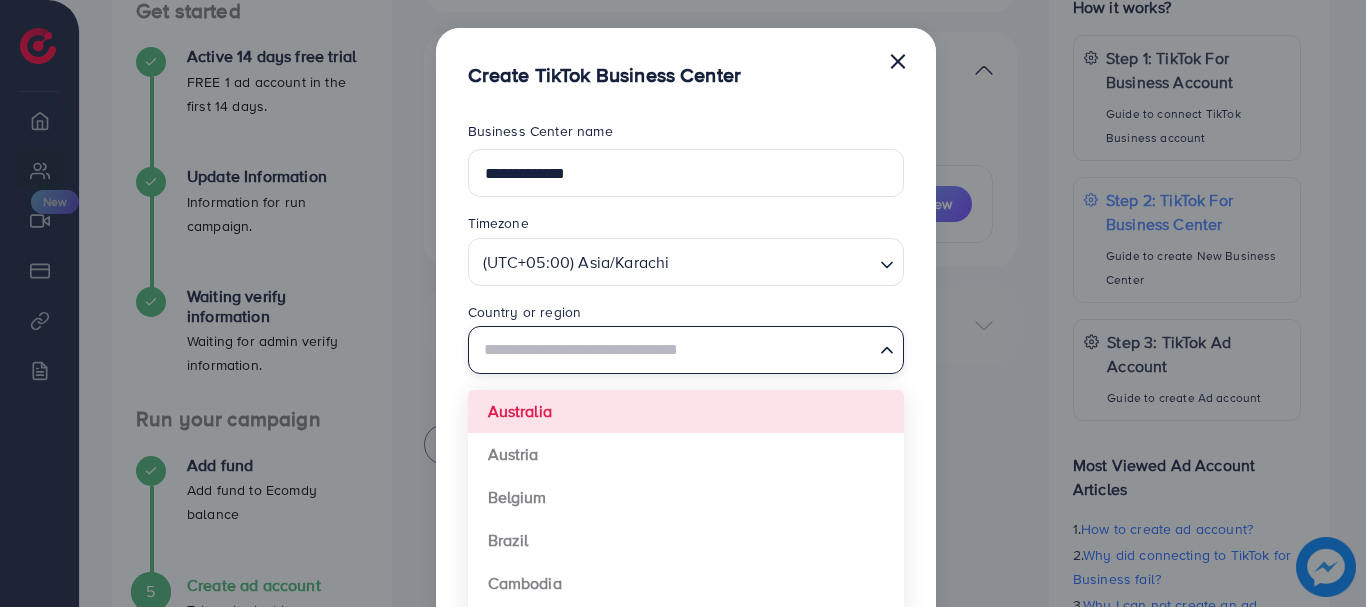 type on "********" 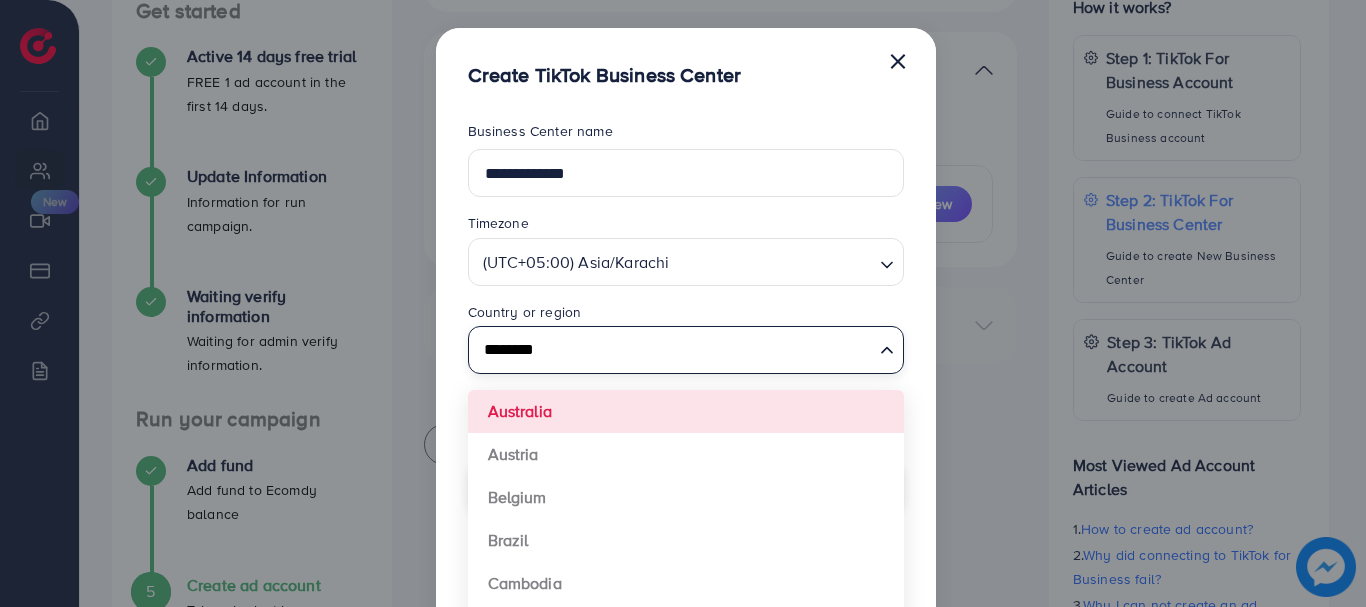 type 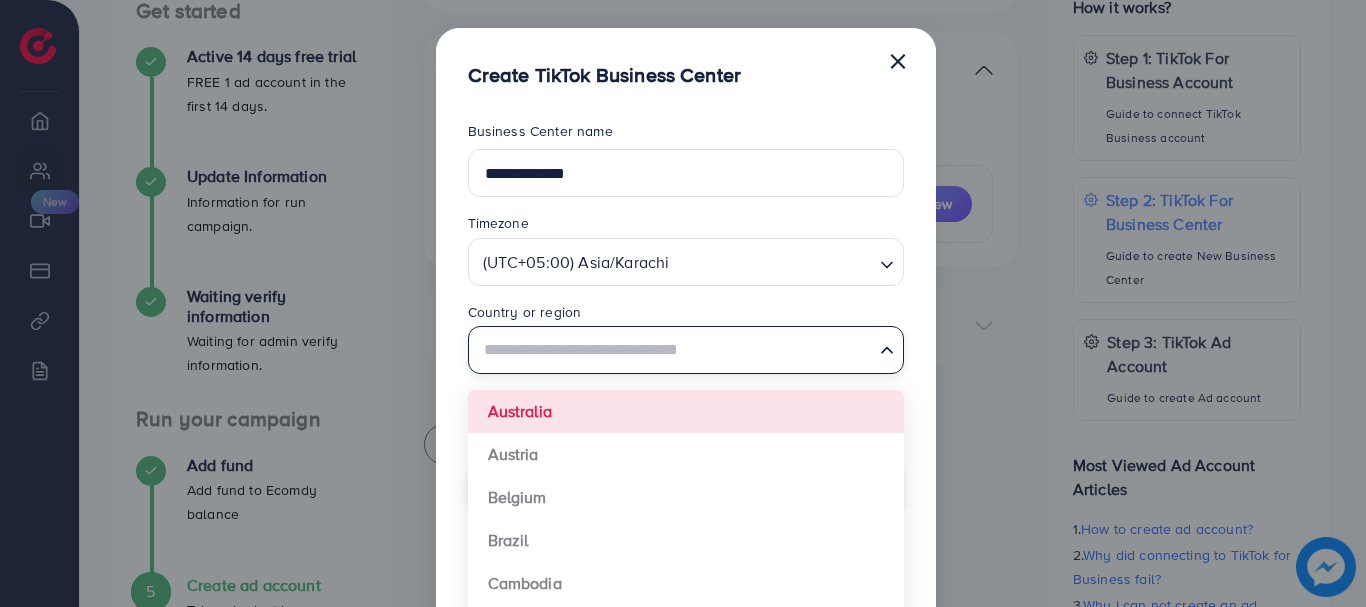 type on "**********" 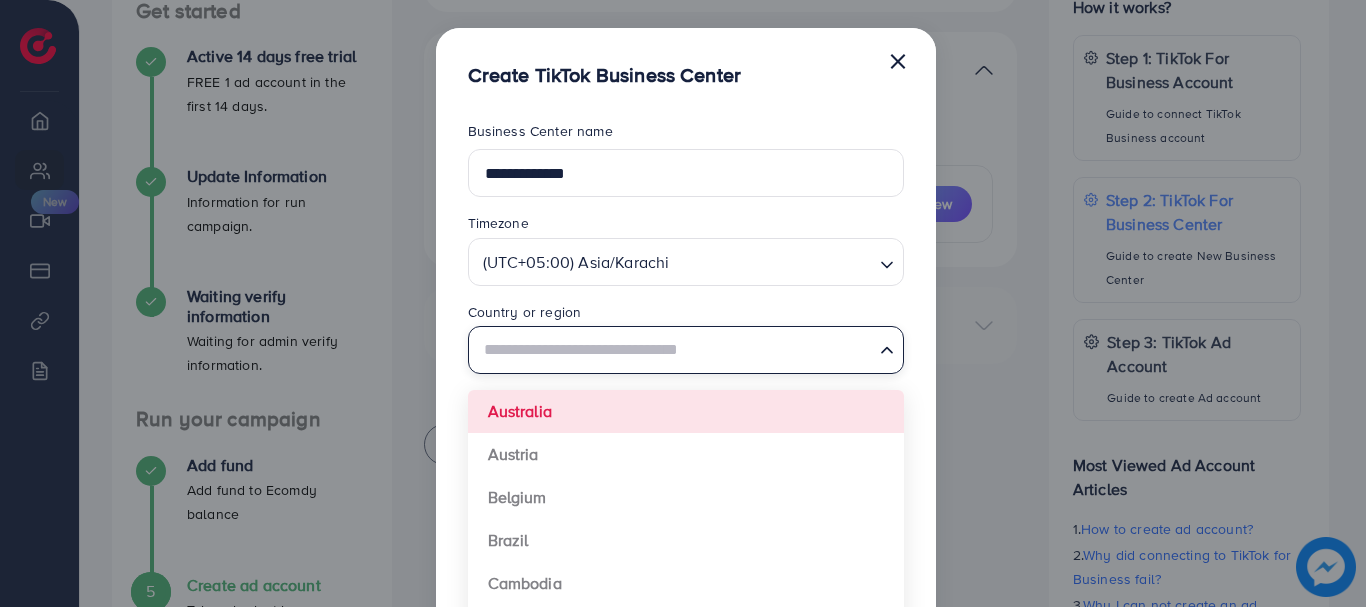 click at bounding box center [674, 350] 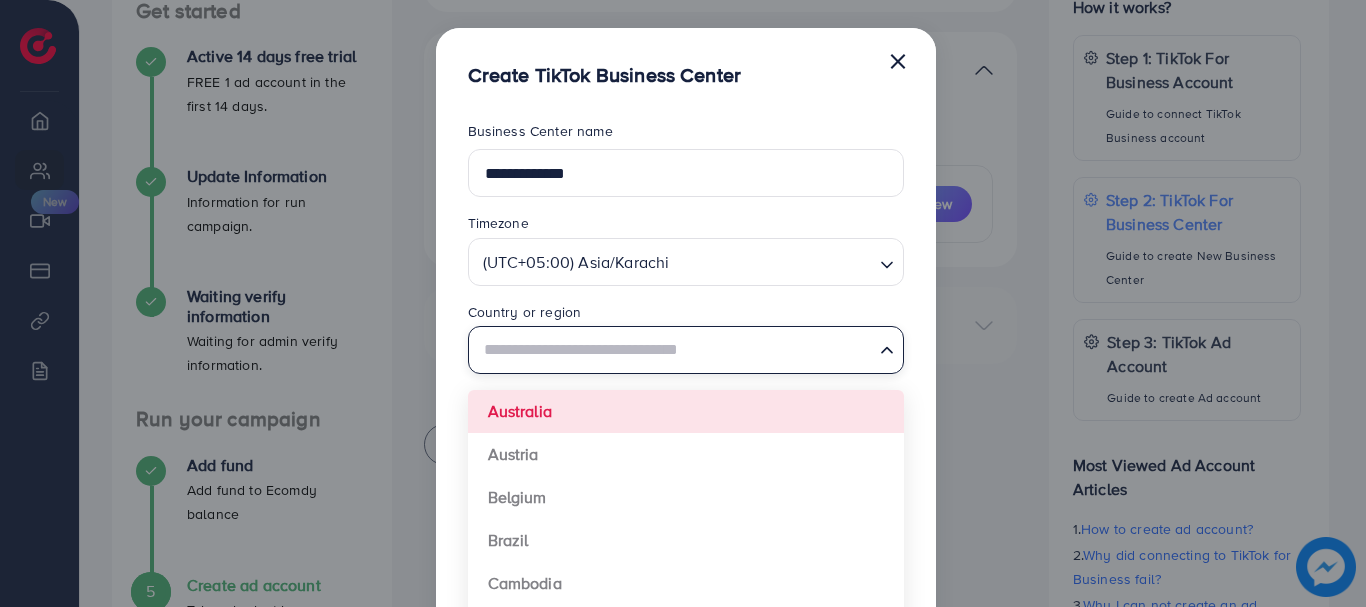 type on "********" 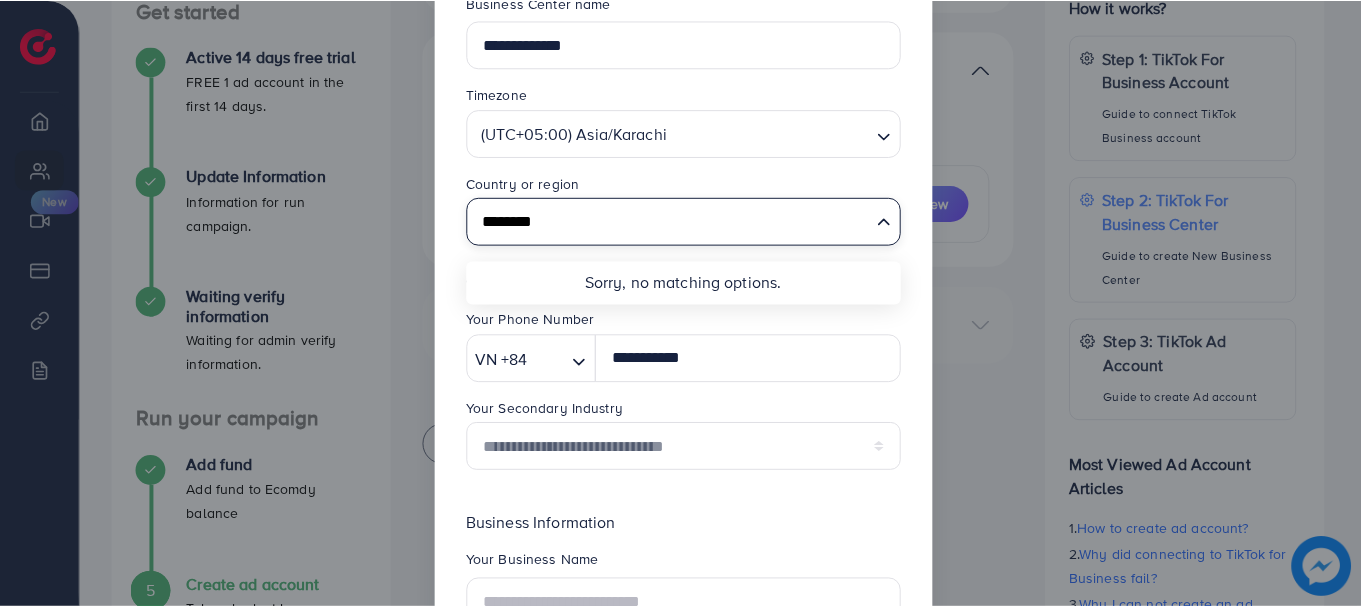 scroll, scrollTop: 0, scrollLeft: 0, axis: both 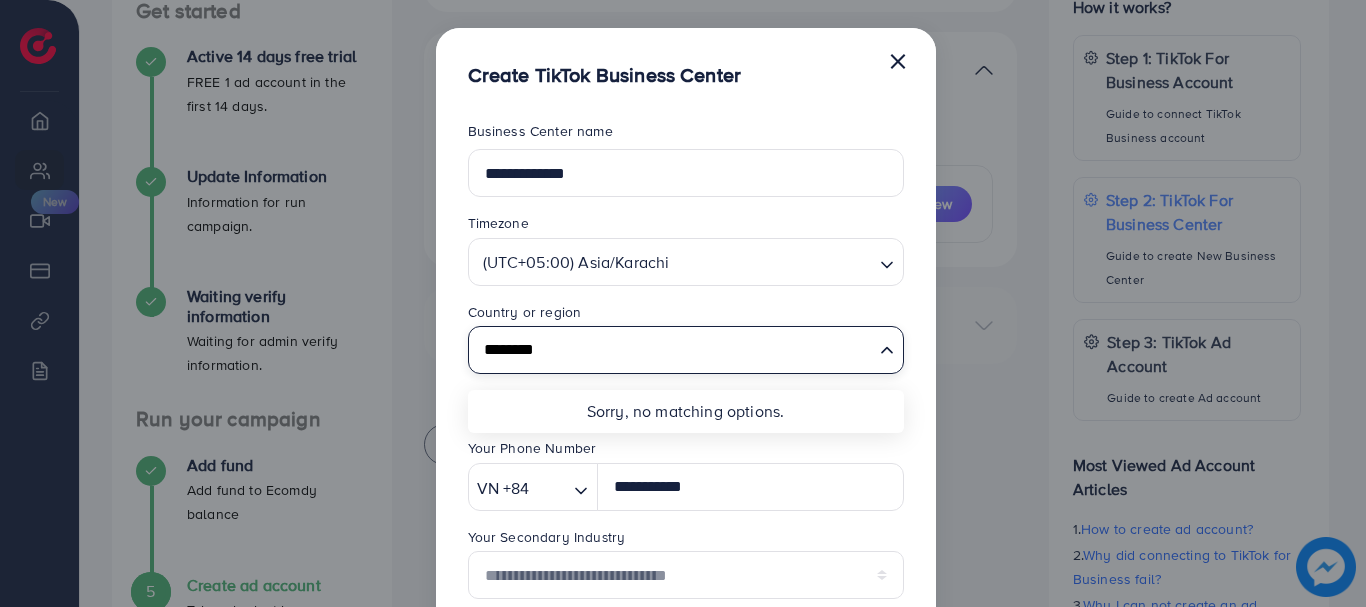 type 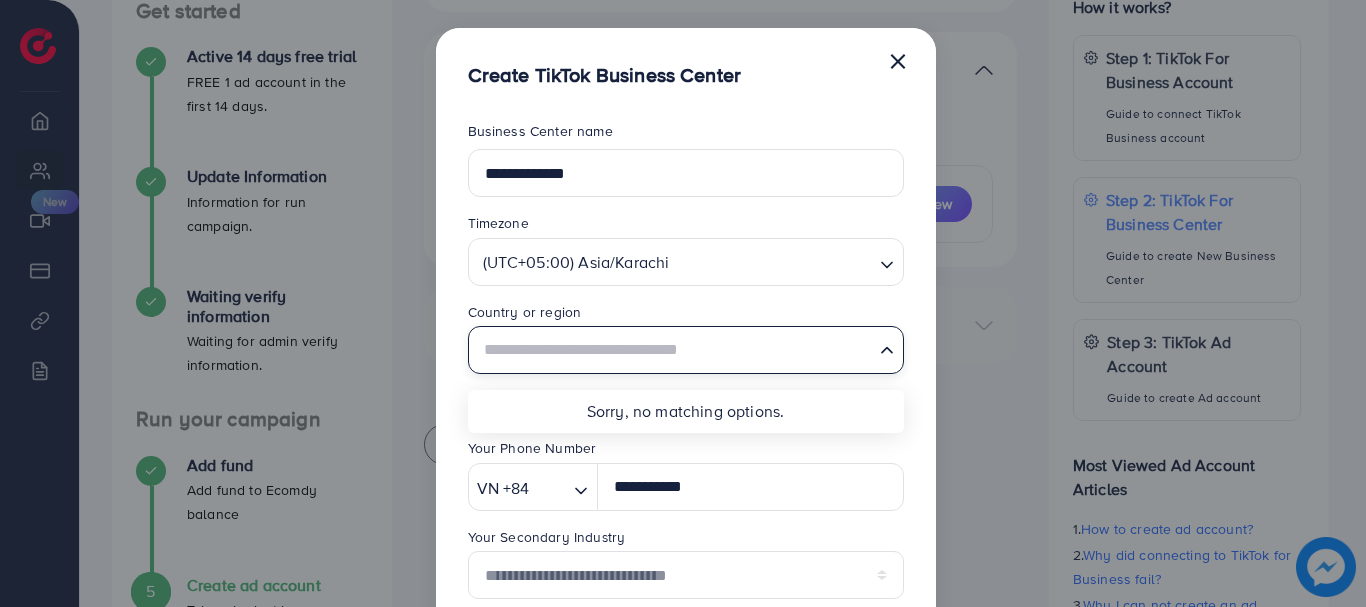 click on "×" at bounding box center [898, 60] 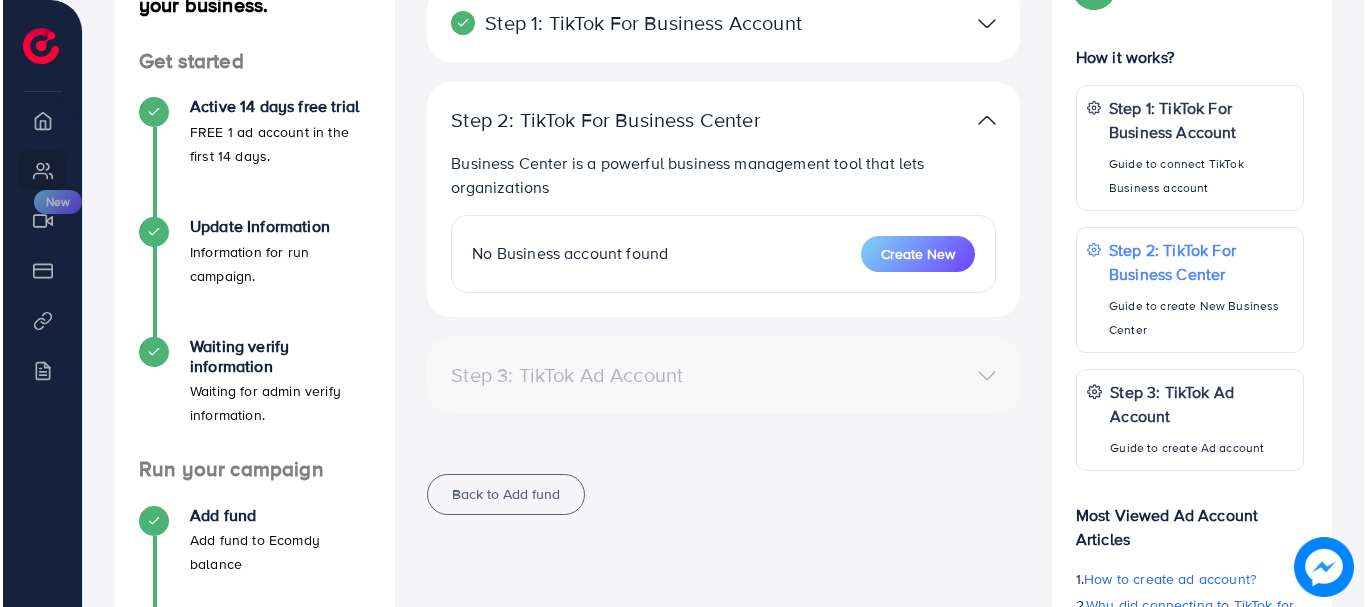 scroll, scrollTop: 295, scrollLeft: 0, axis: vertical 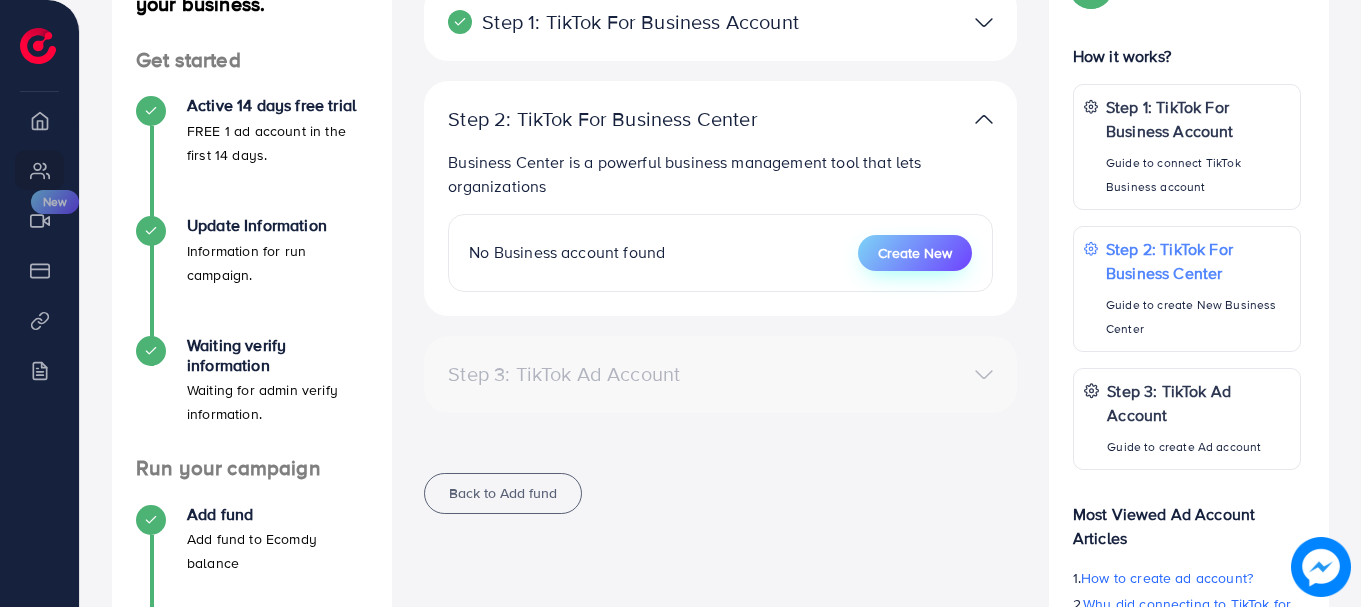 click on "Create New" at bounding box center (915, 253) 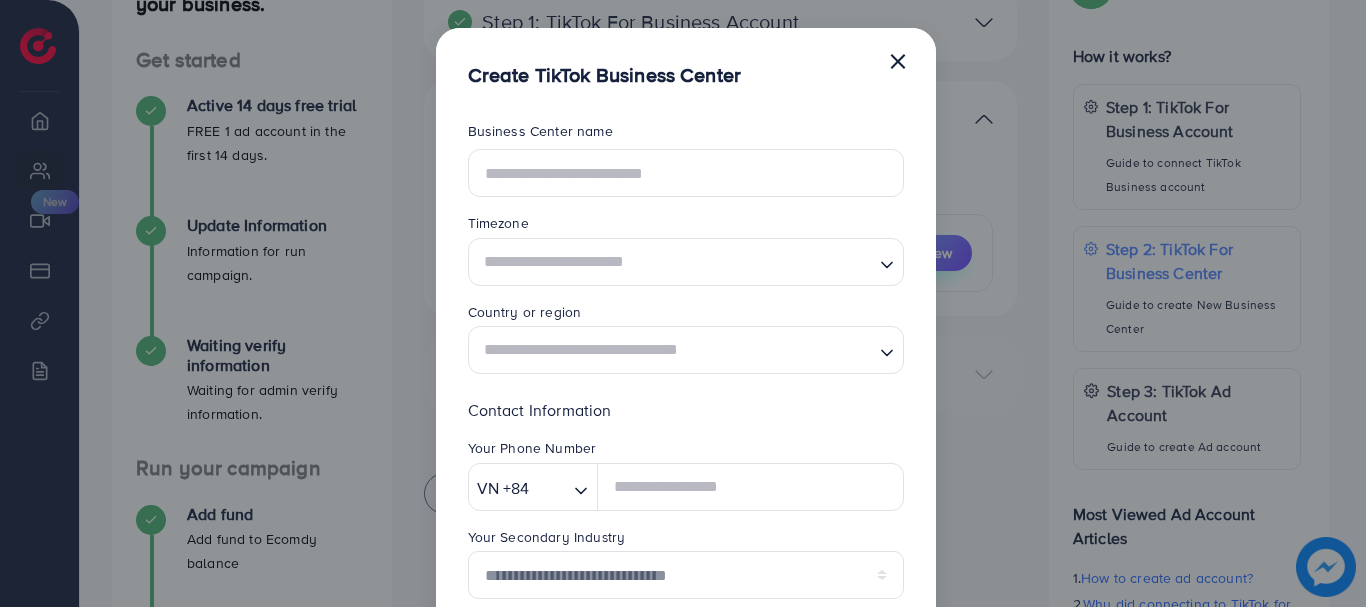 scroll, scrollTop: 0, scrollLeft: 0, axis: both 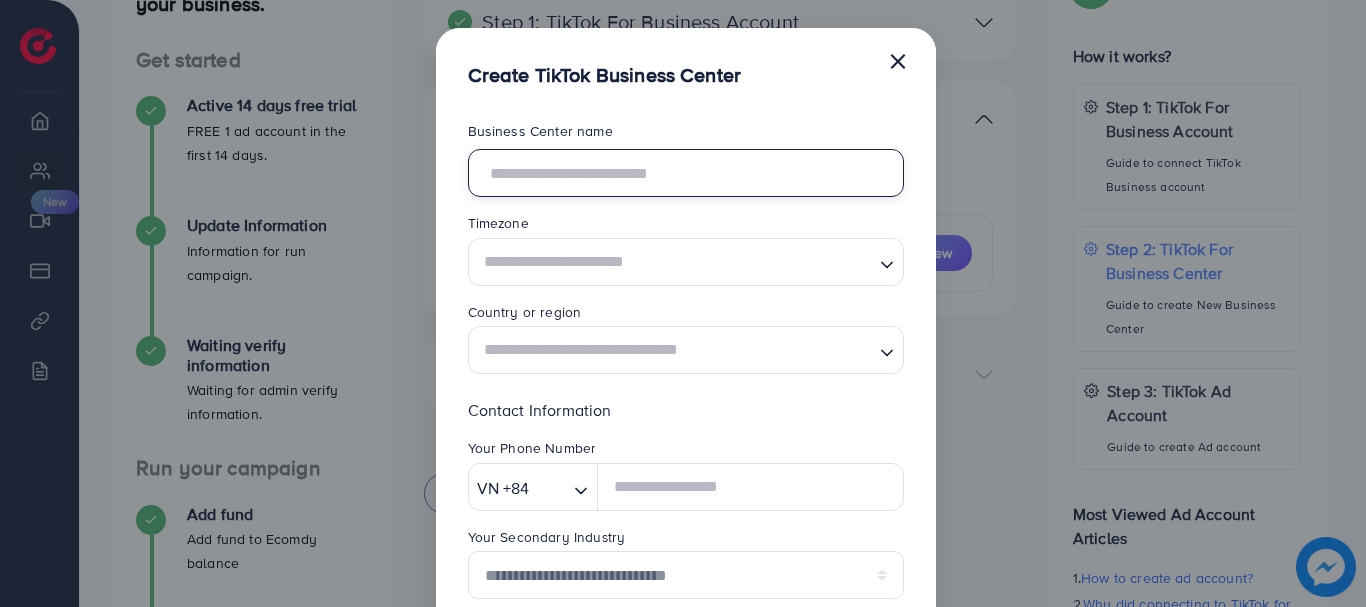 click at bounding box center (686, 173) 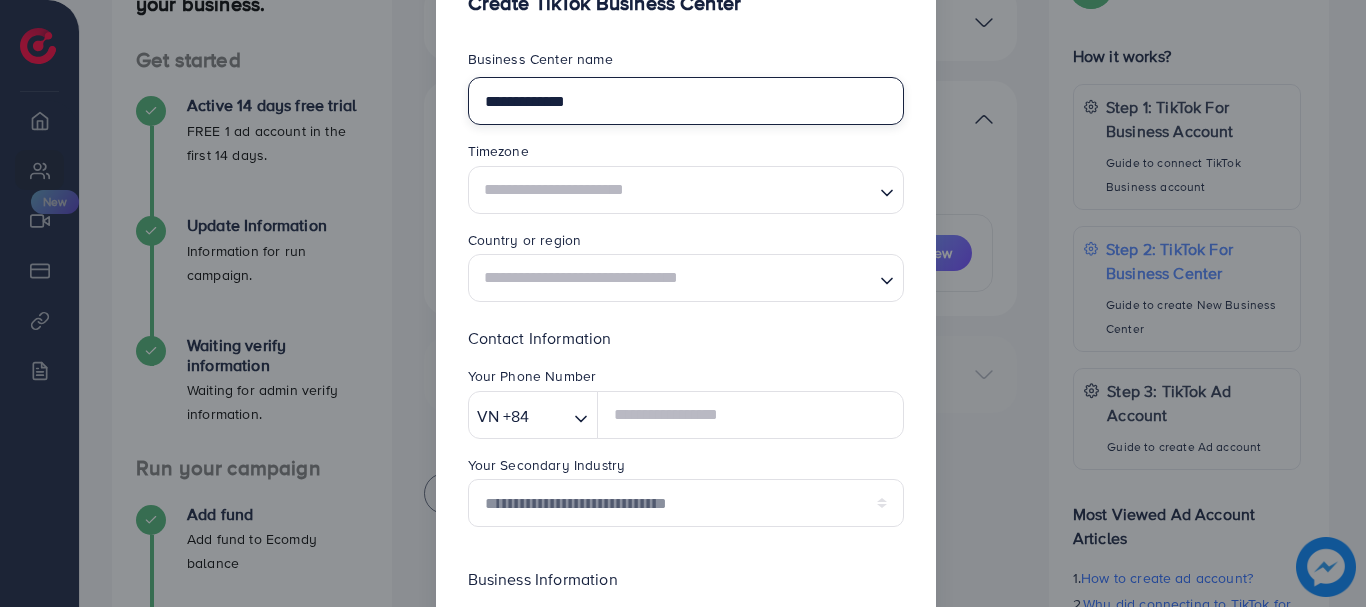 scroll, scrollTop: 74, scrollLeft: 0, axis: vertical 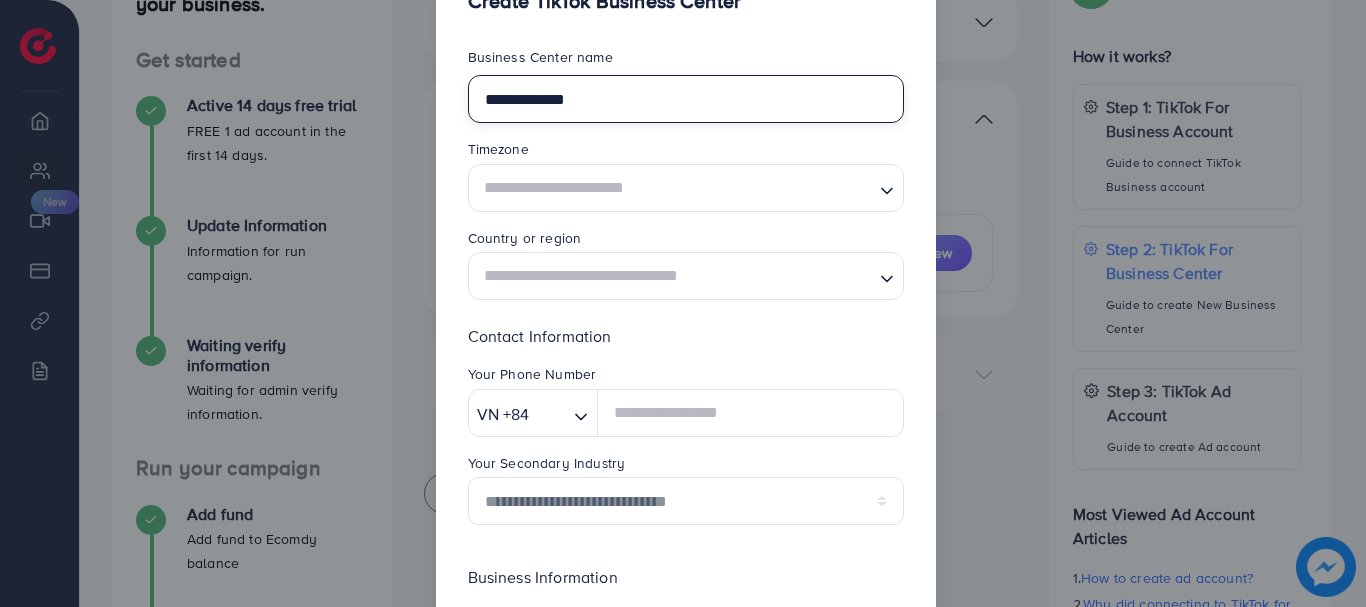 type on "**********" 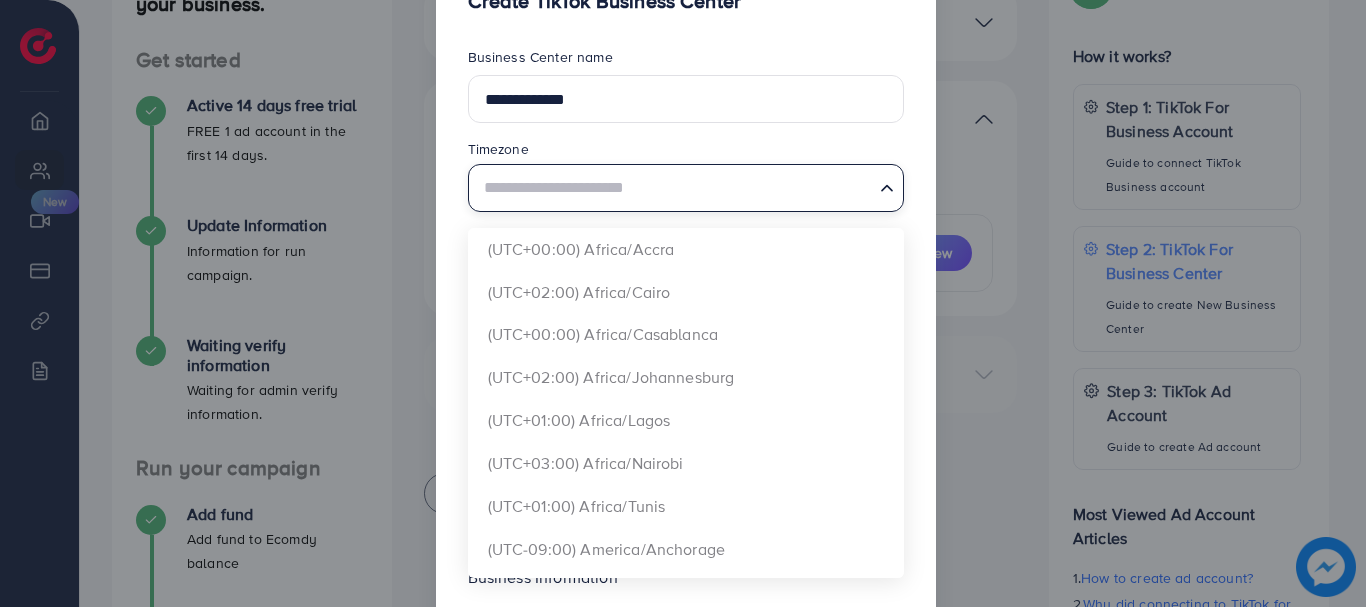 click at bounding box center (674, 187) 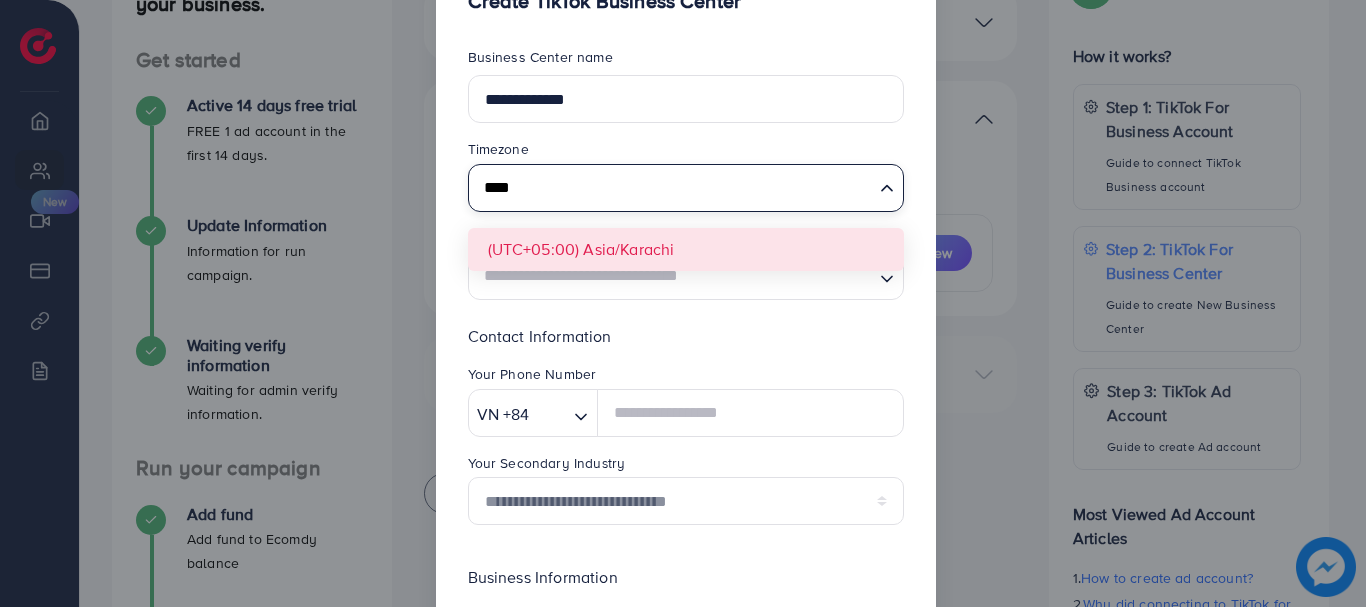 type on "****" 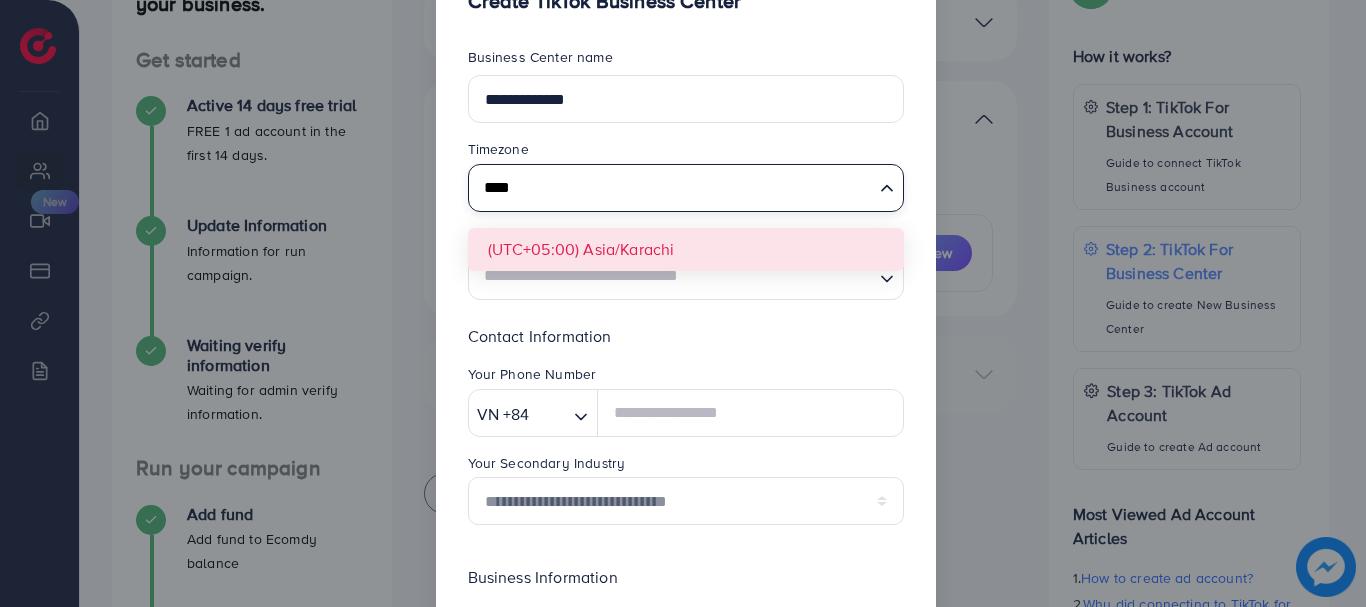 type 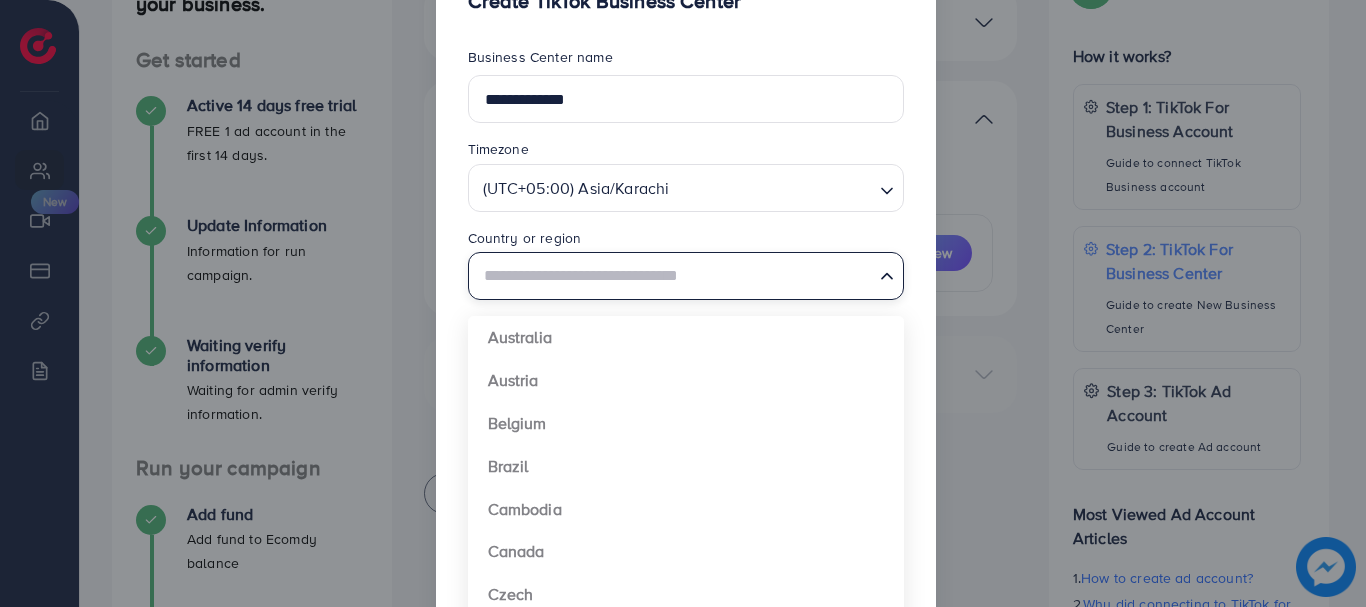 click at bounding box center (674, 276) 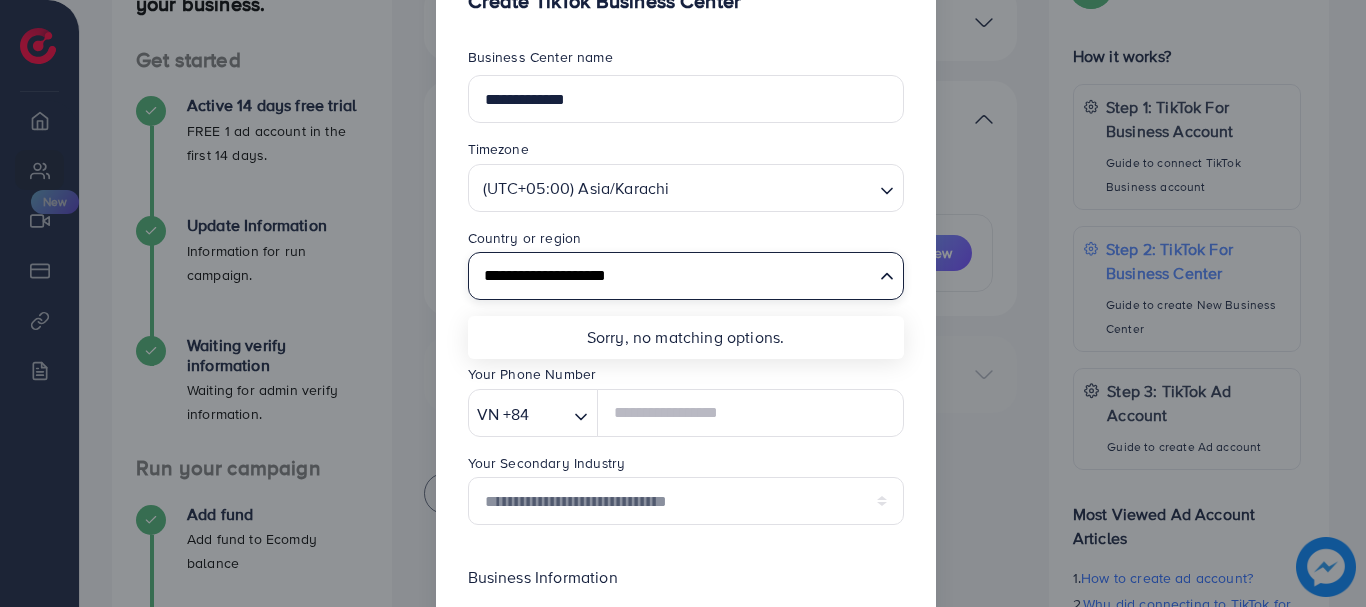 click on "**********" at bounding box center (674, 276) 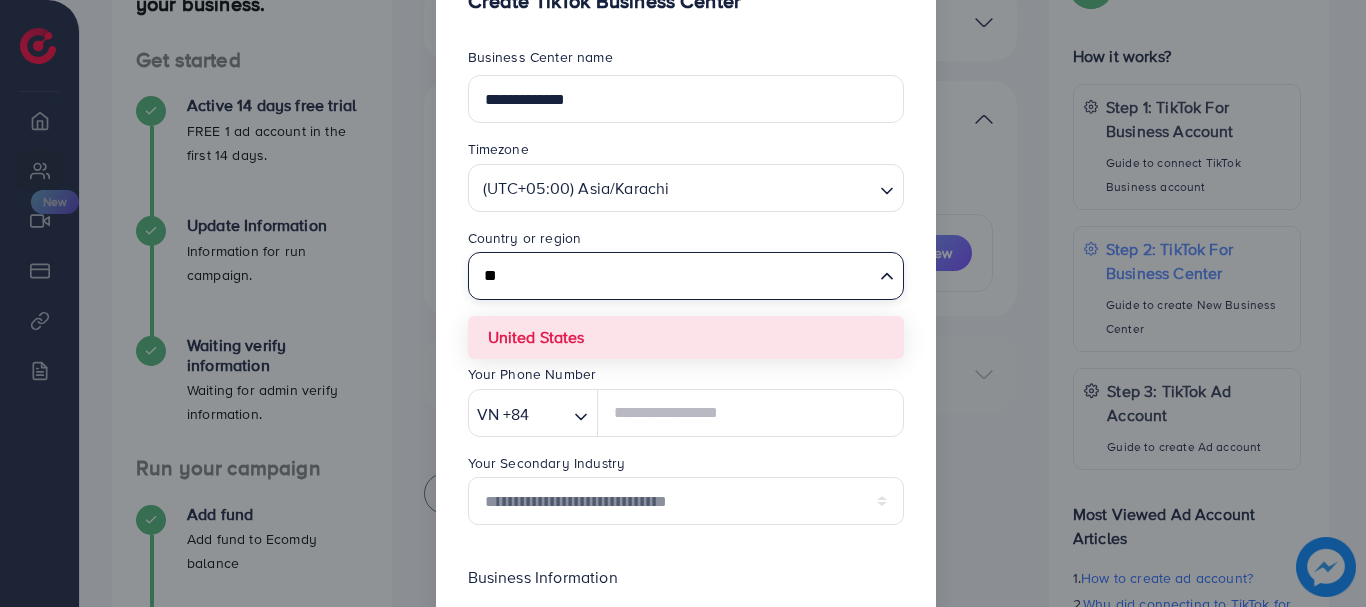 type on "*" 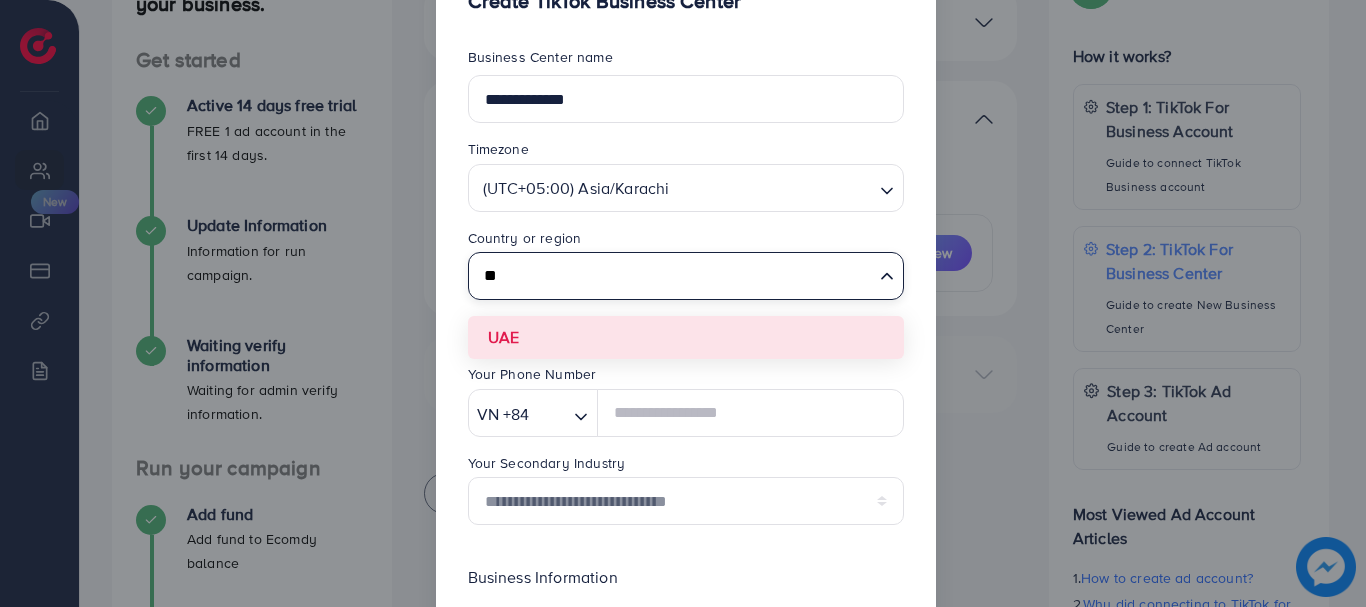 type on "**" 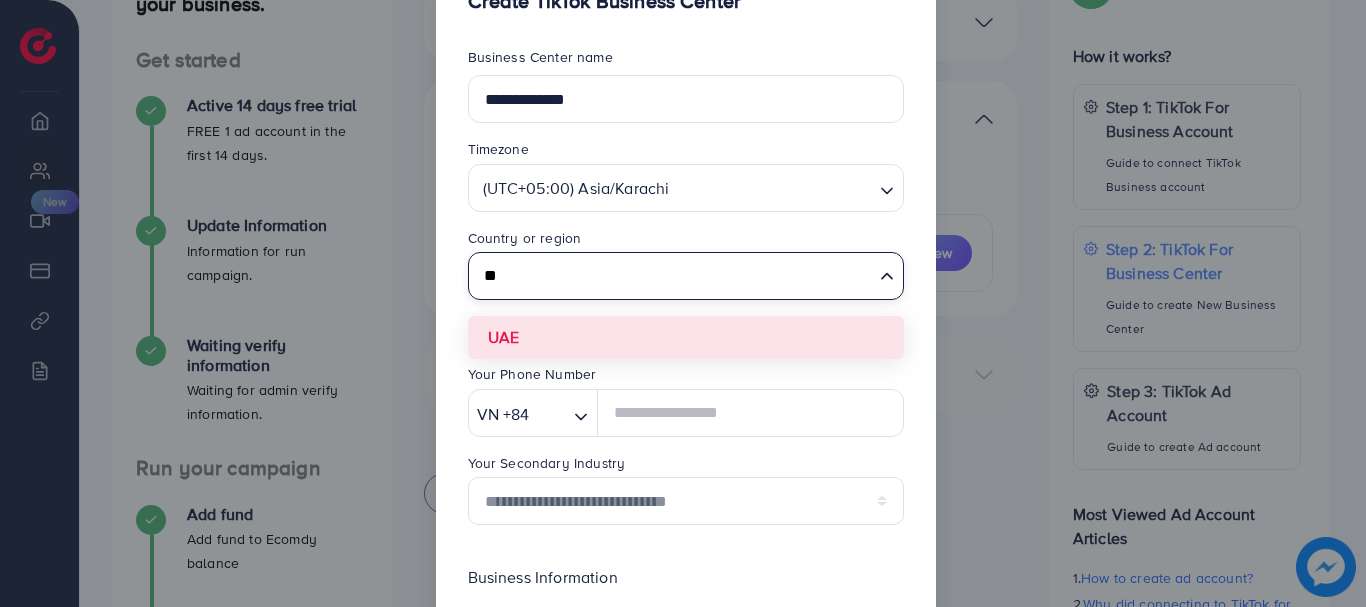 type 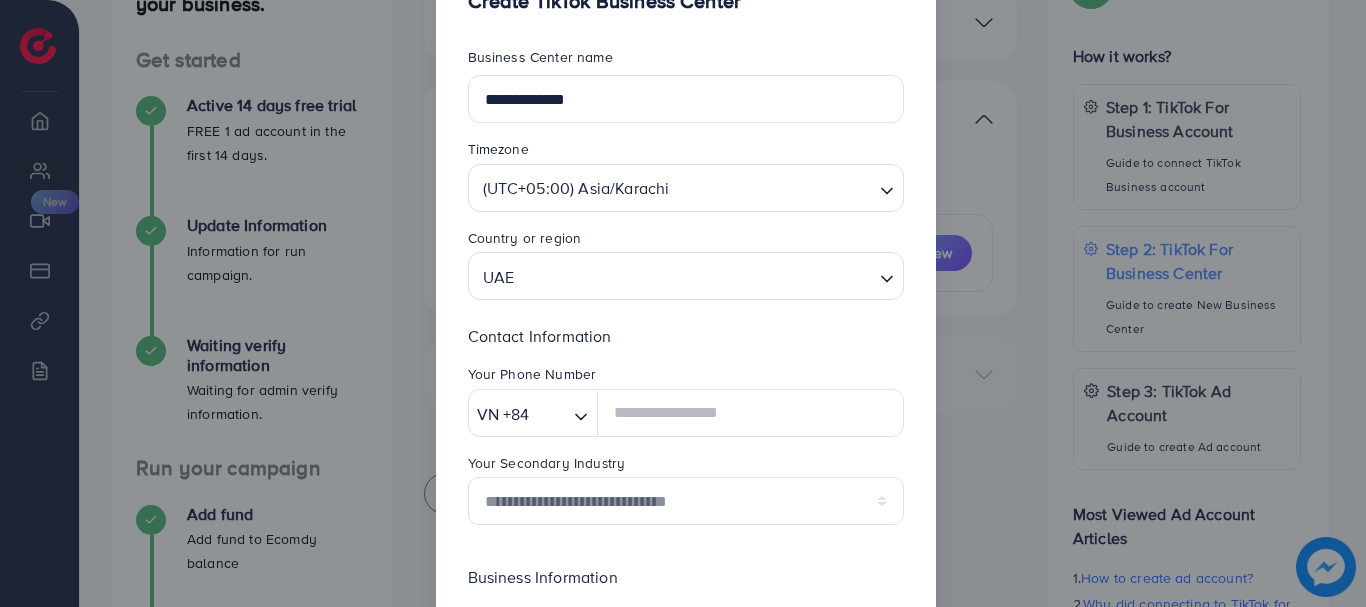 click on "**********" at bounding box center [686, 448] 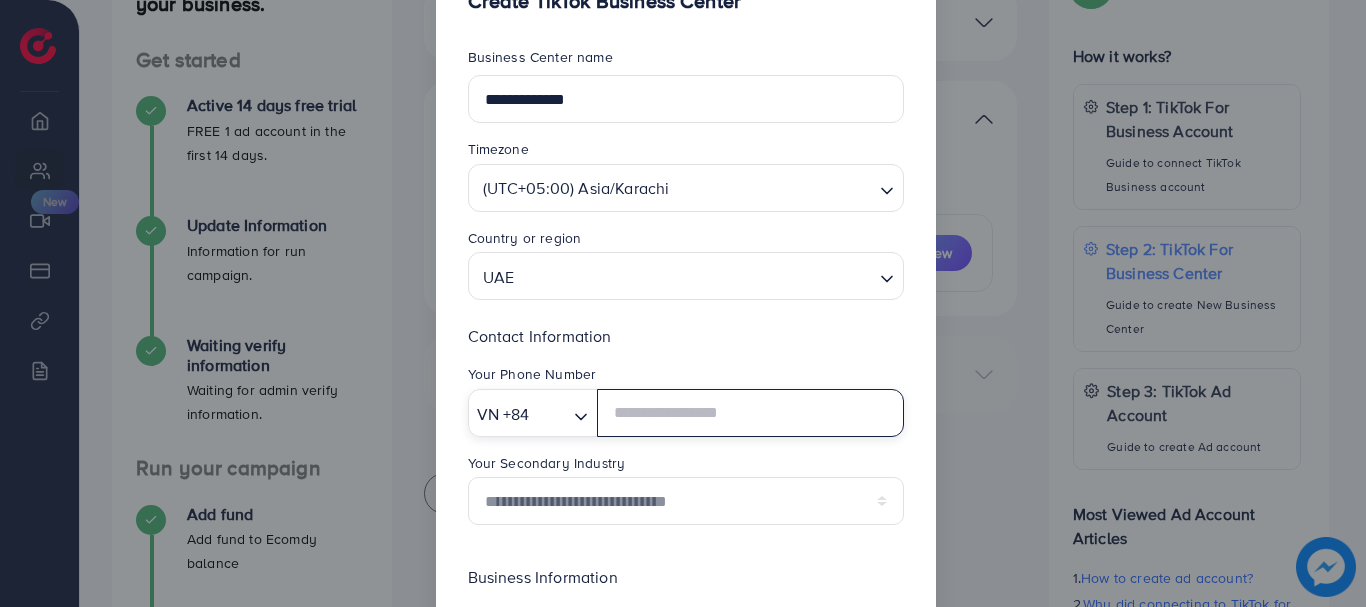 click at bounding box center (550, 414) 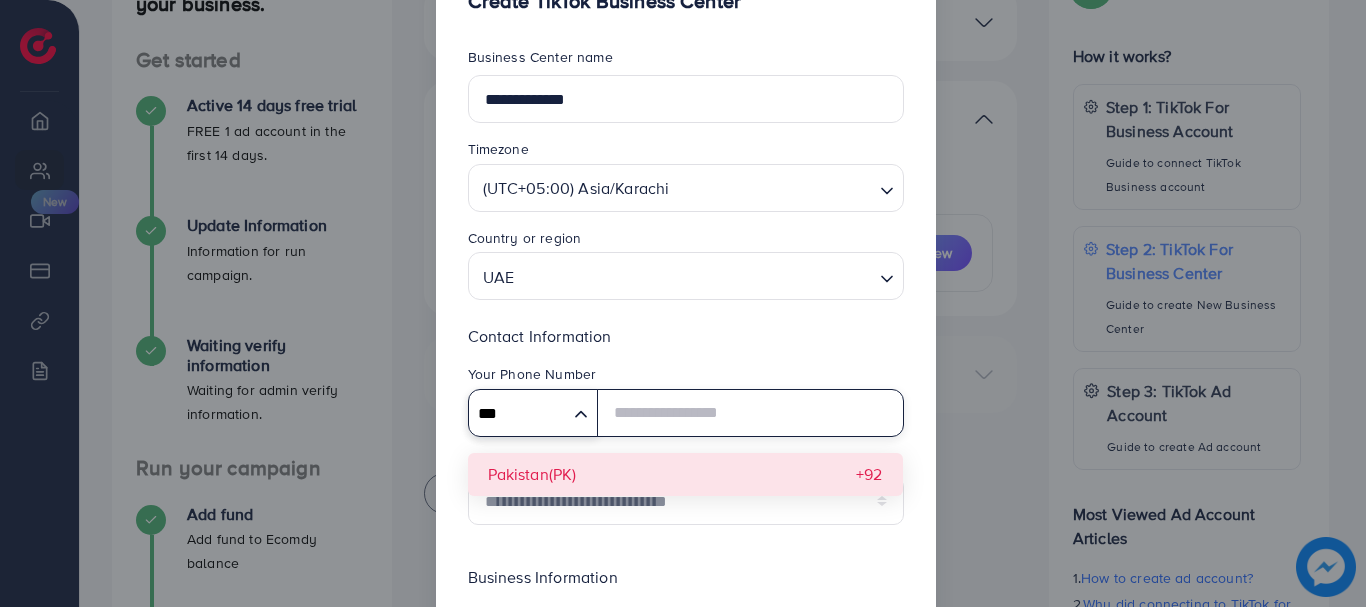type on "***" 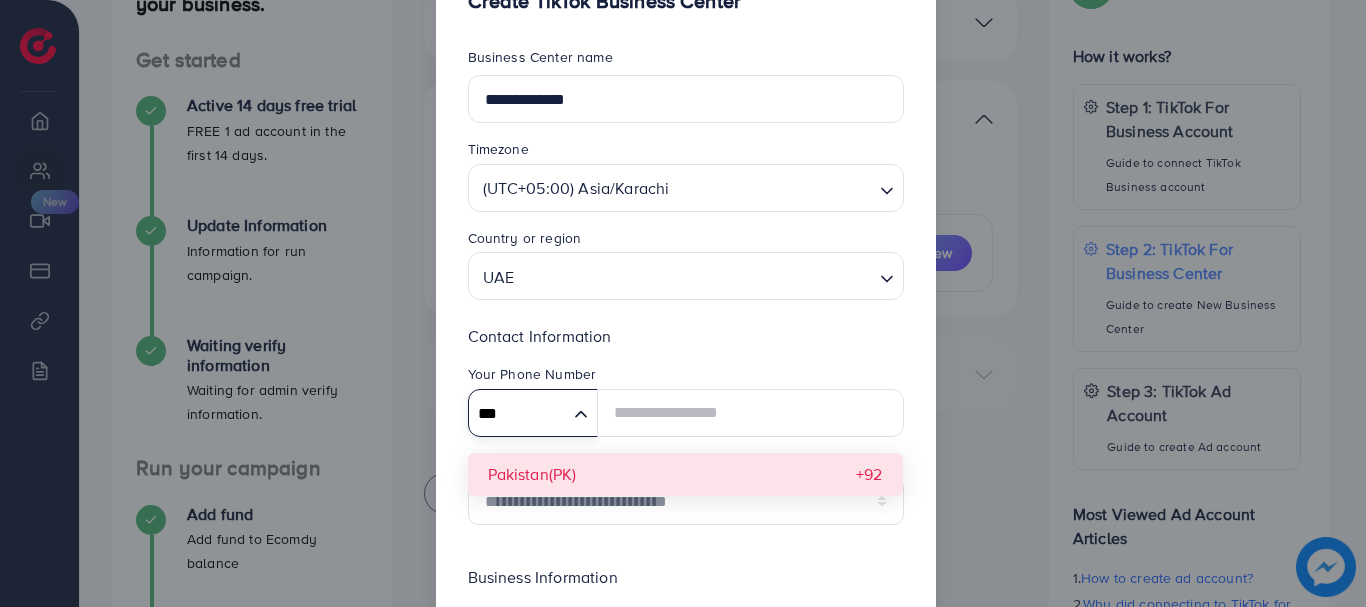 type 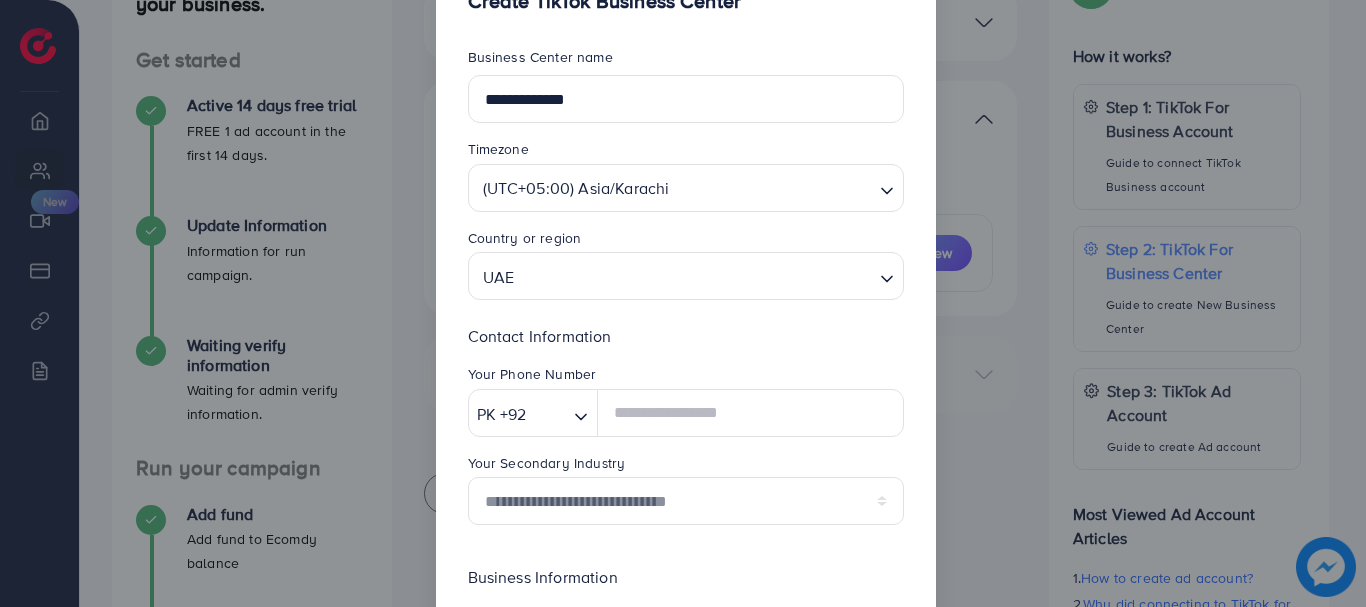 click on "**********" at bounding box center [686, 432] 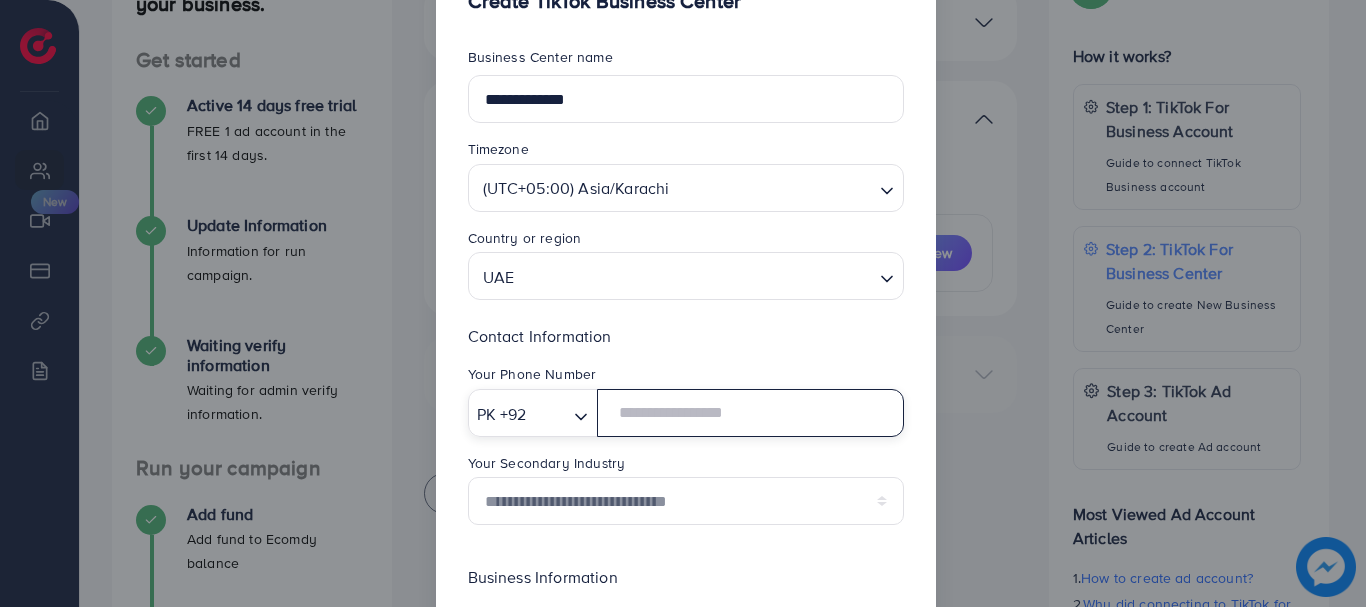 click at bounding box center (750, 413) 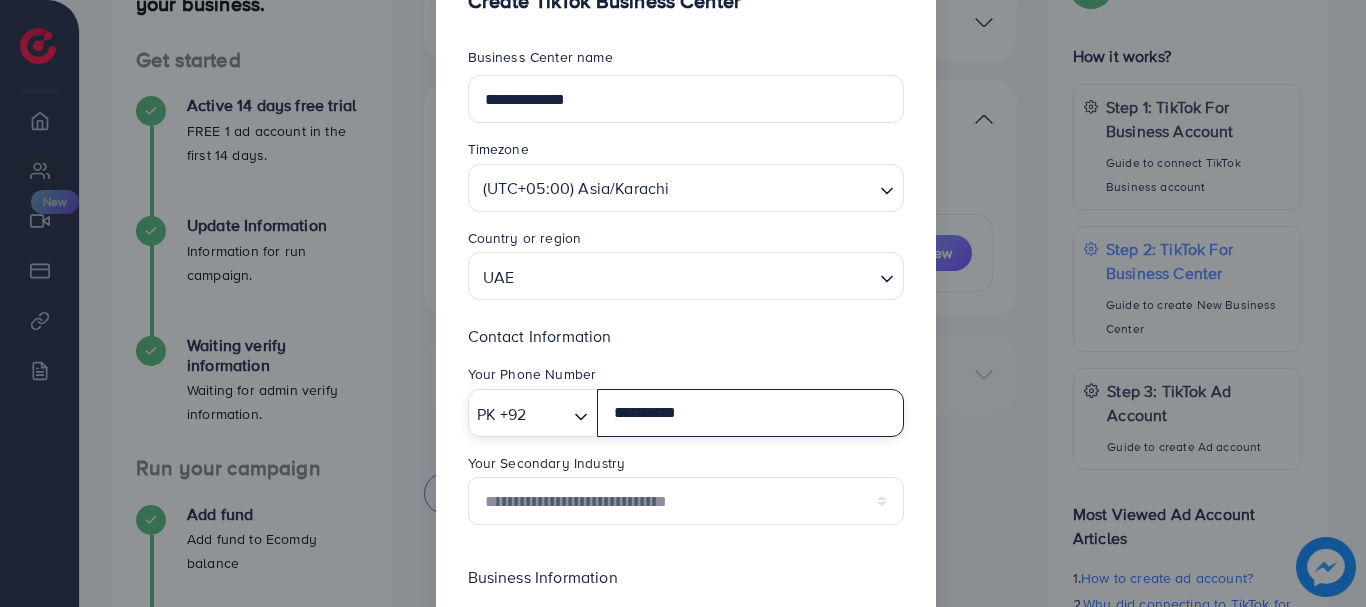 type on "**********" 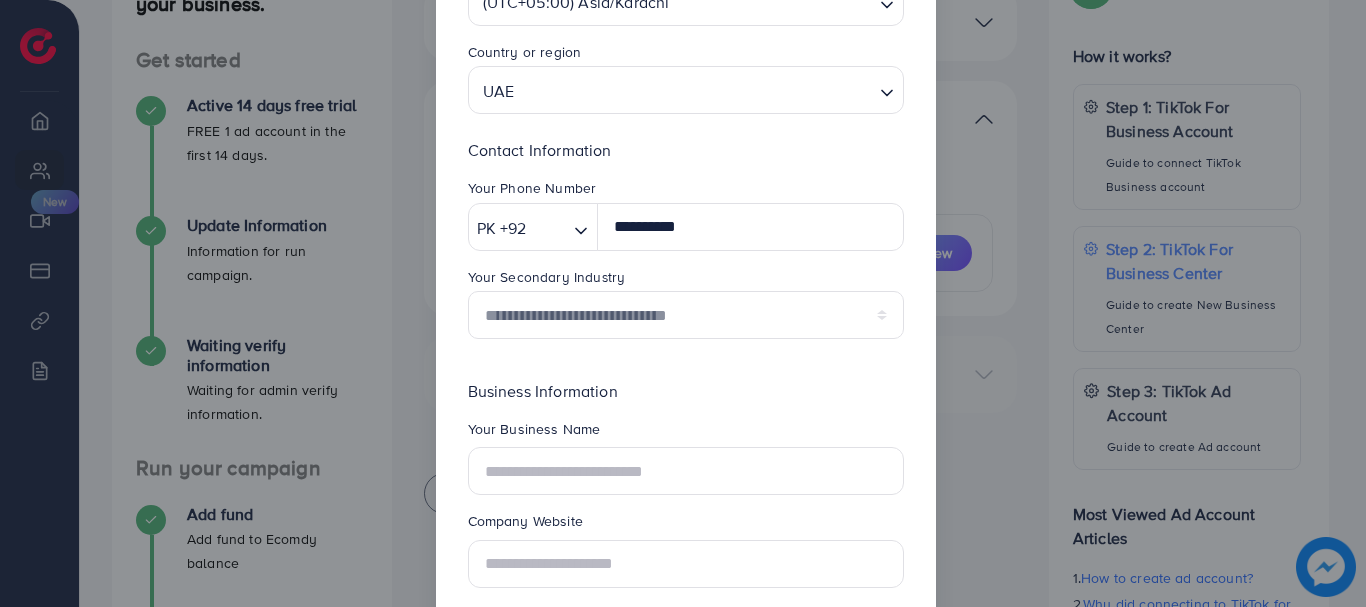 scroll, scrollTop: 261, scrollLeft: 0, axis: vertical 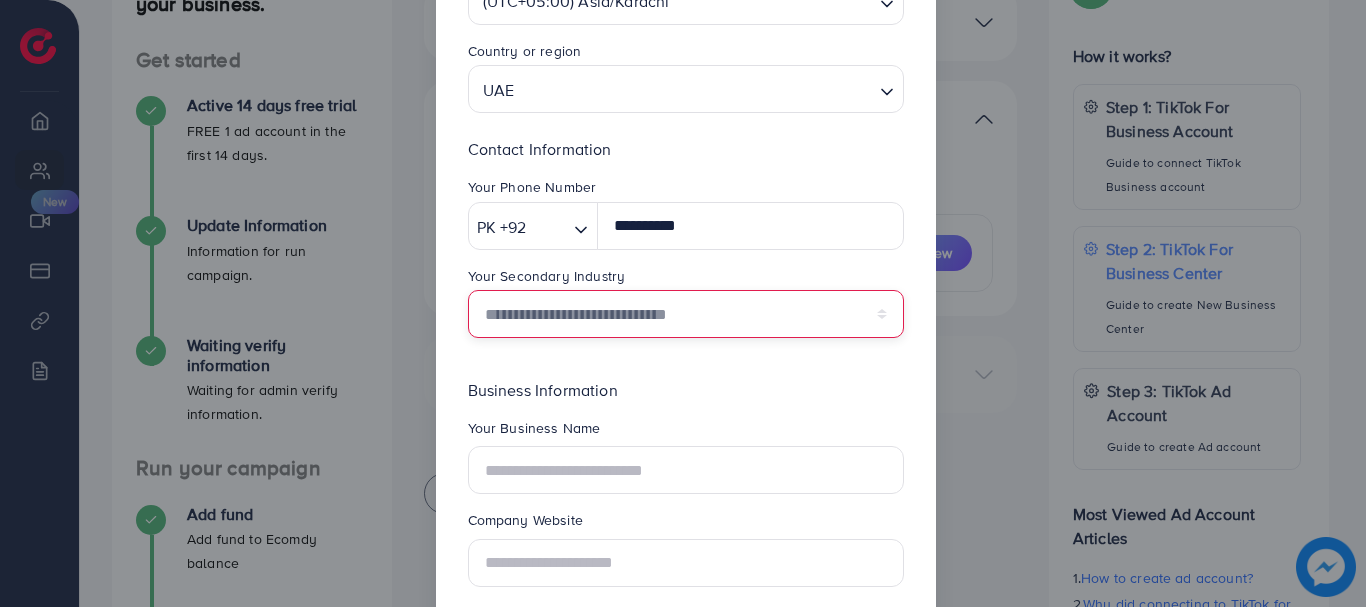 click on "**********" at bounding box center [686, 314] 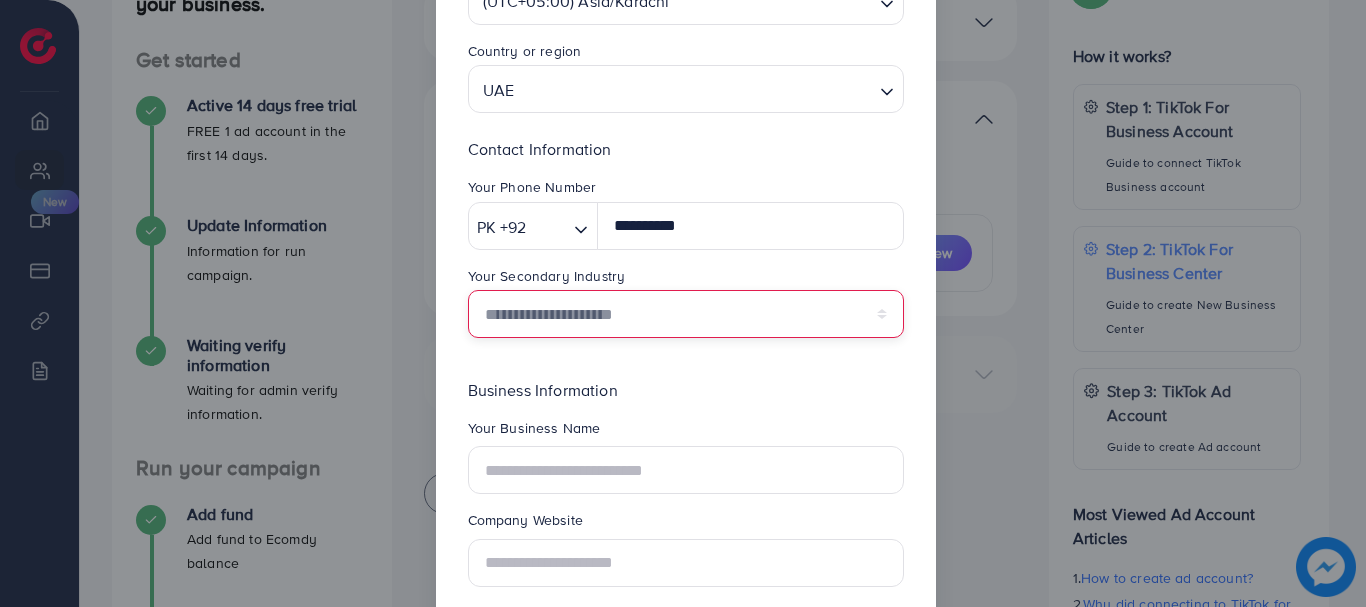 click on "**********" at bounding box center [686, 314] 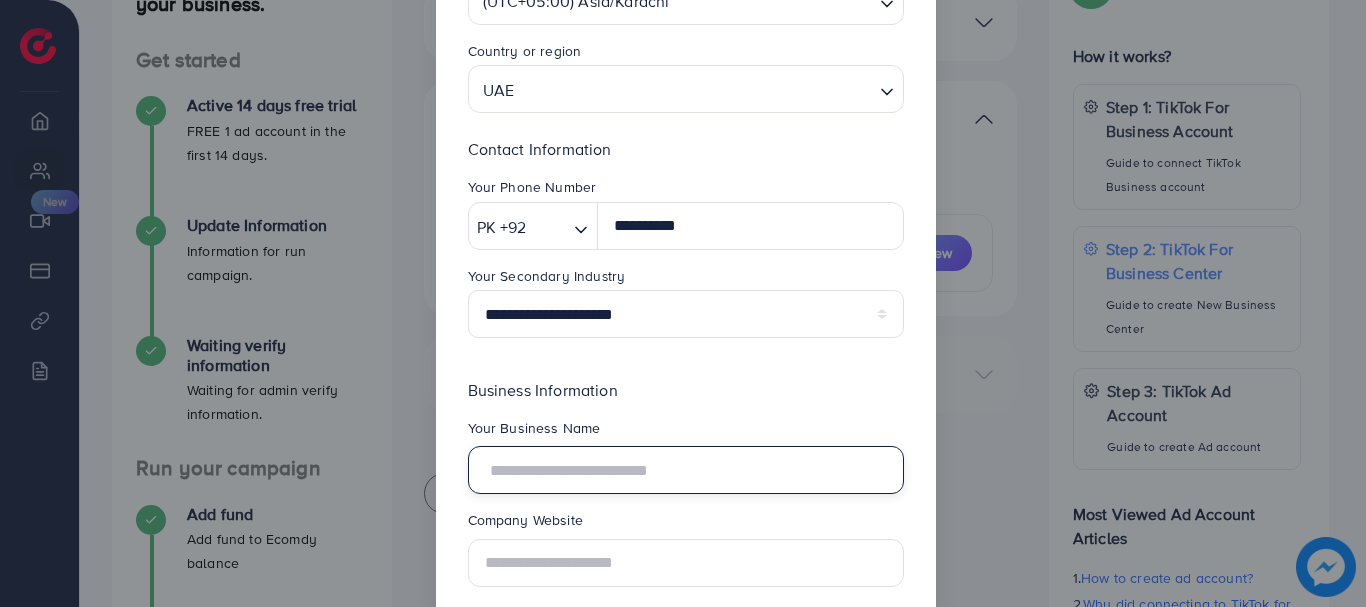 click at bounding box center [686, 470] 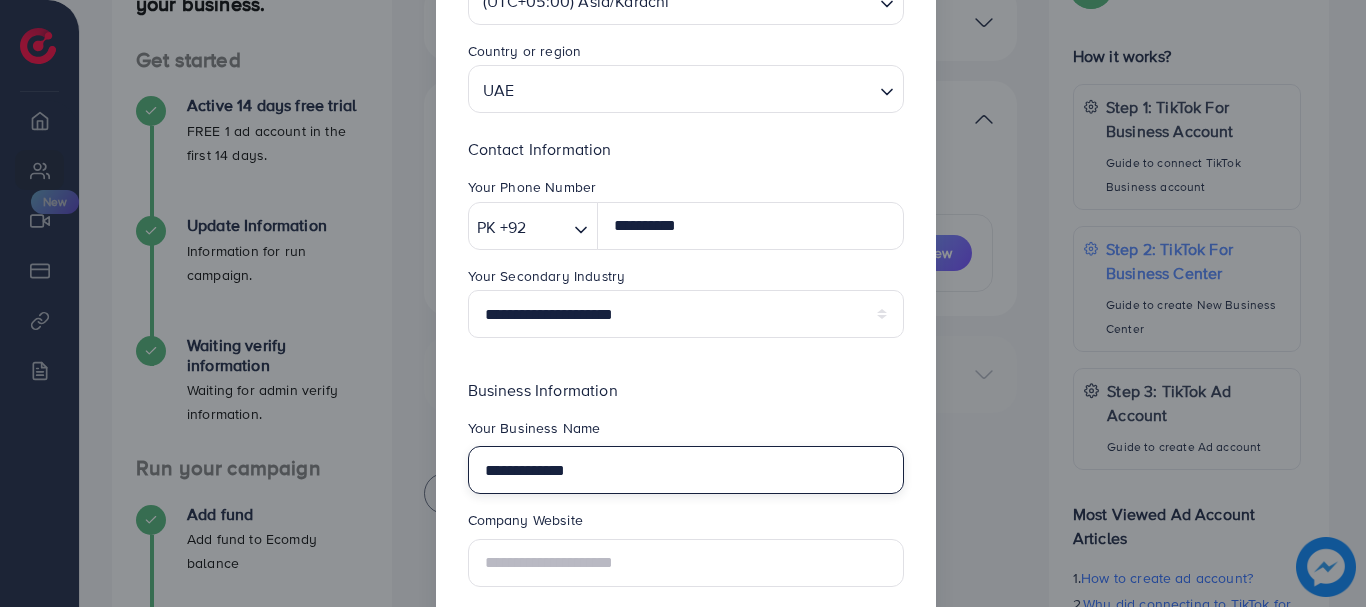 scroll, scrollTop: 377, scrollLeft: 0, axis: vertical 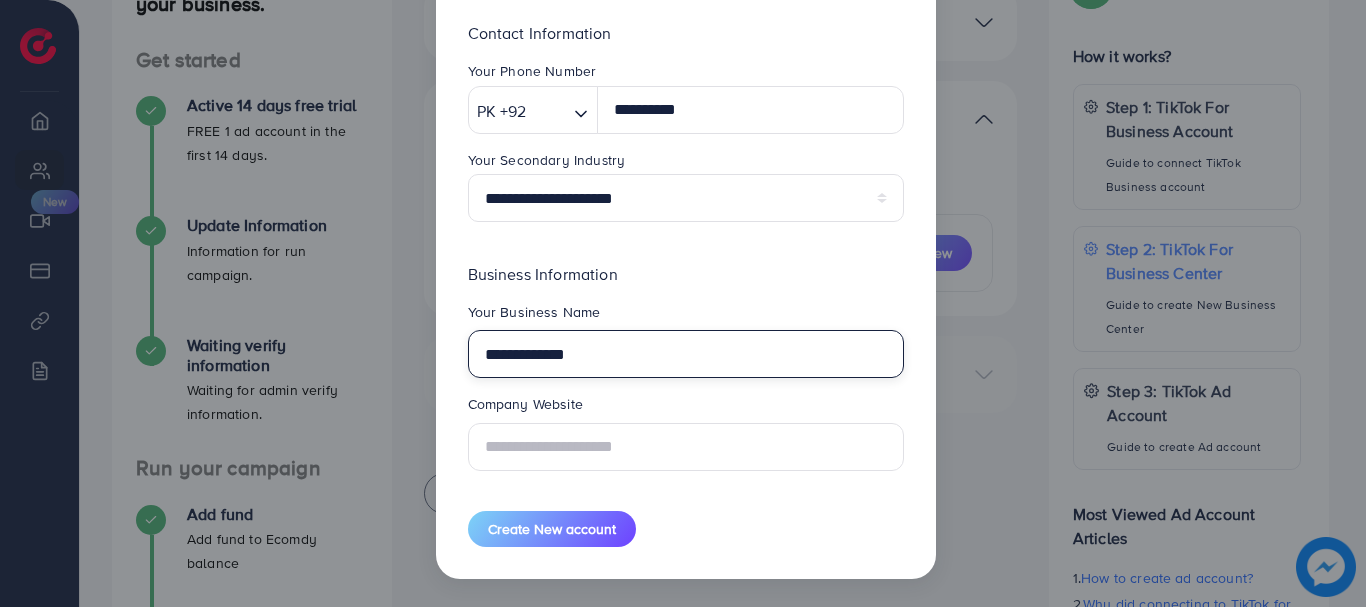 type on "**********" 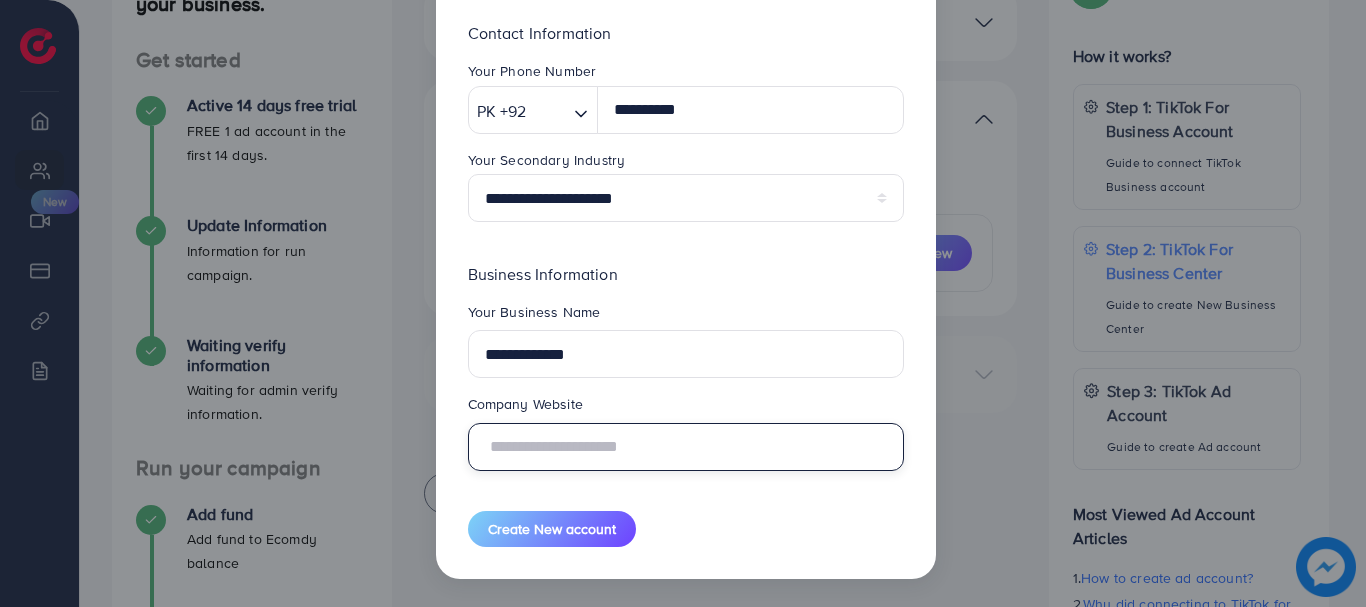 click at bounding box center [686, 447] 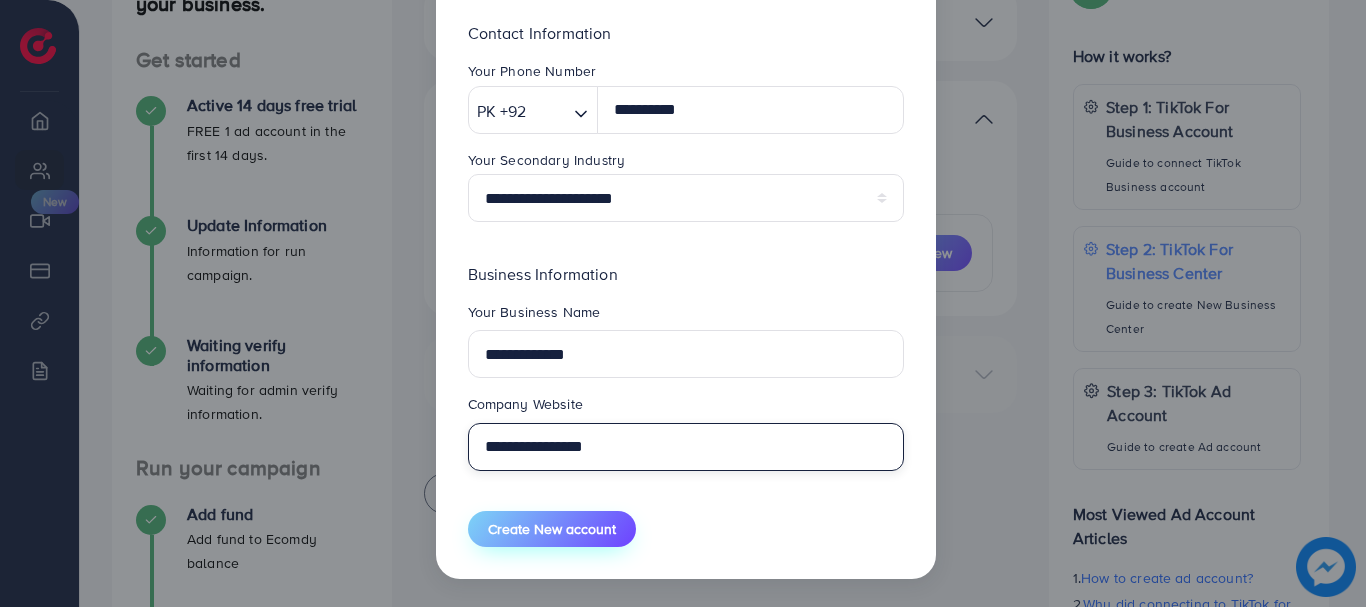 type on "**********" 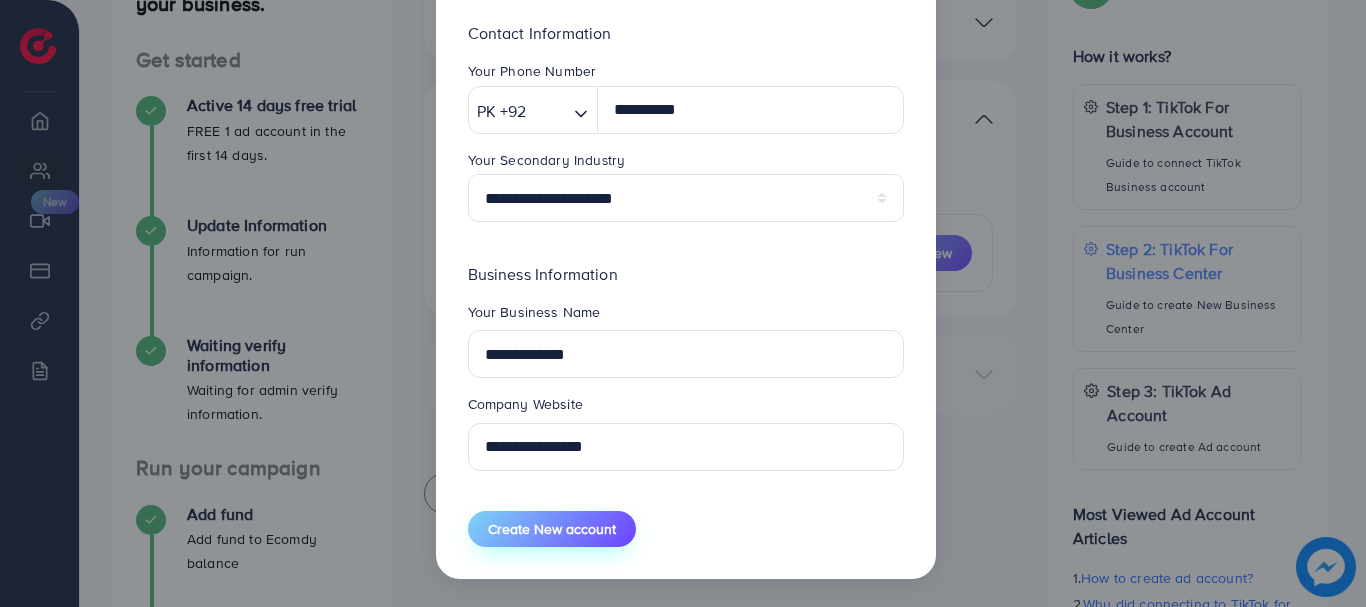 click on "Create New account" at bounding box center (552, 529) 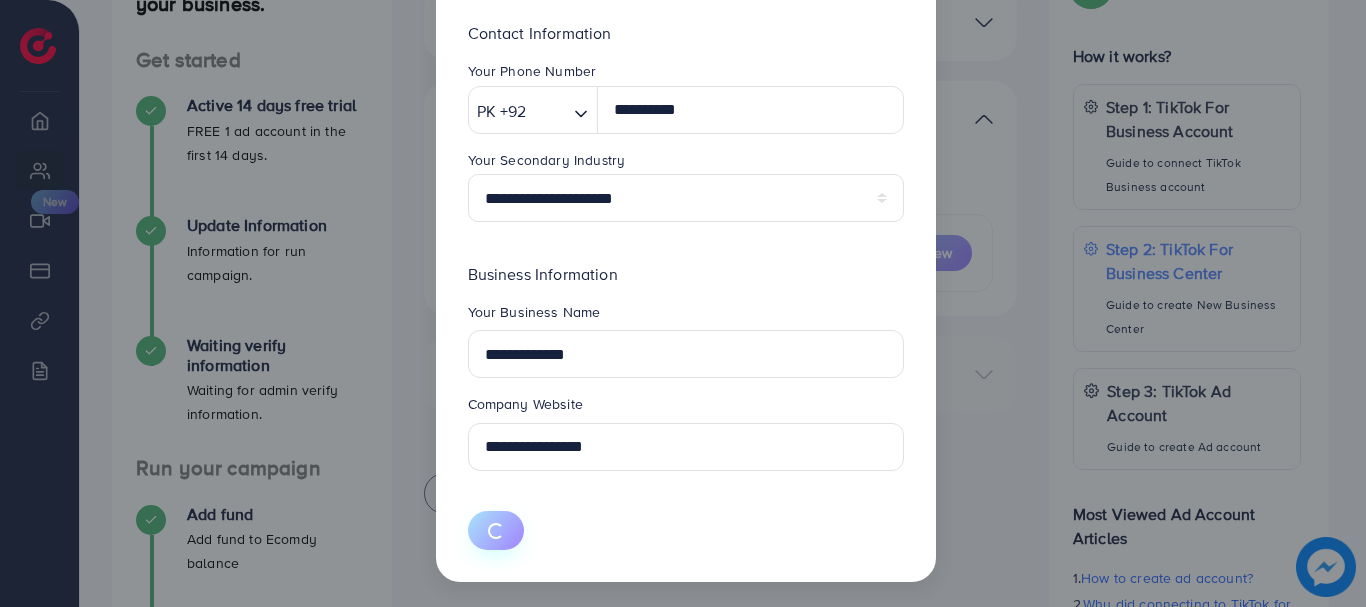 type 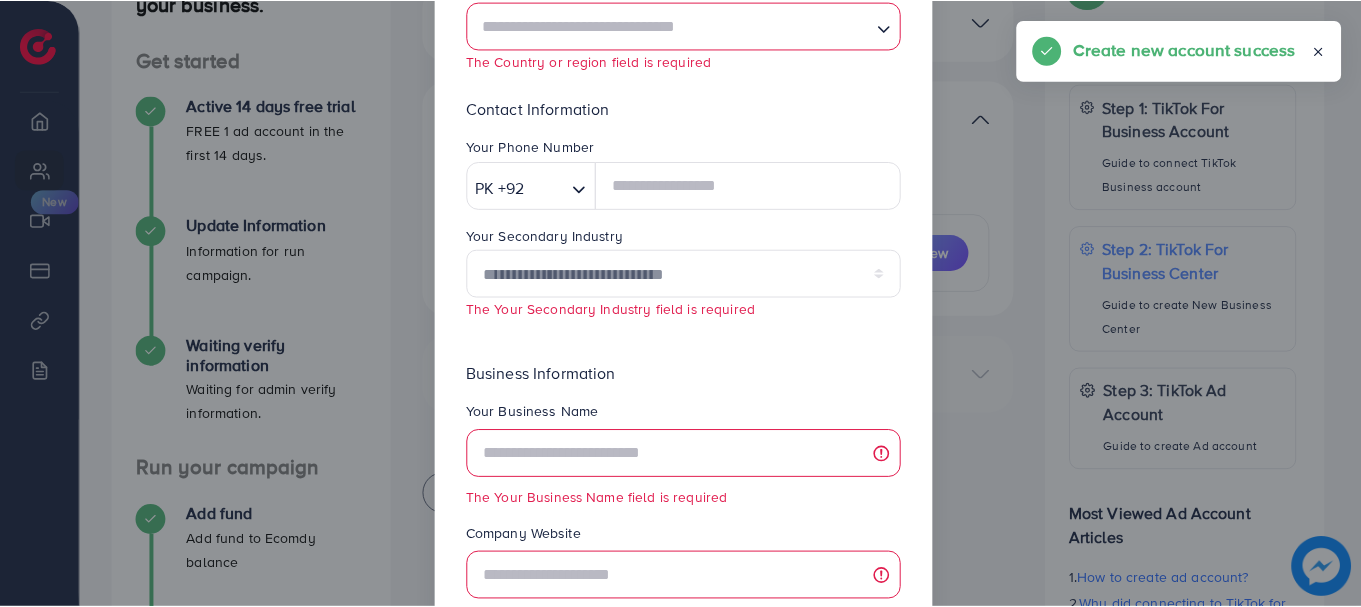 scroll, scrollTop: 453, scrollLeft: 0, axis: vertical 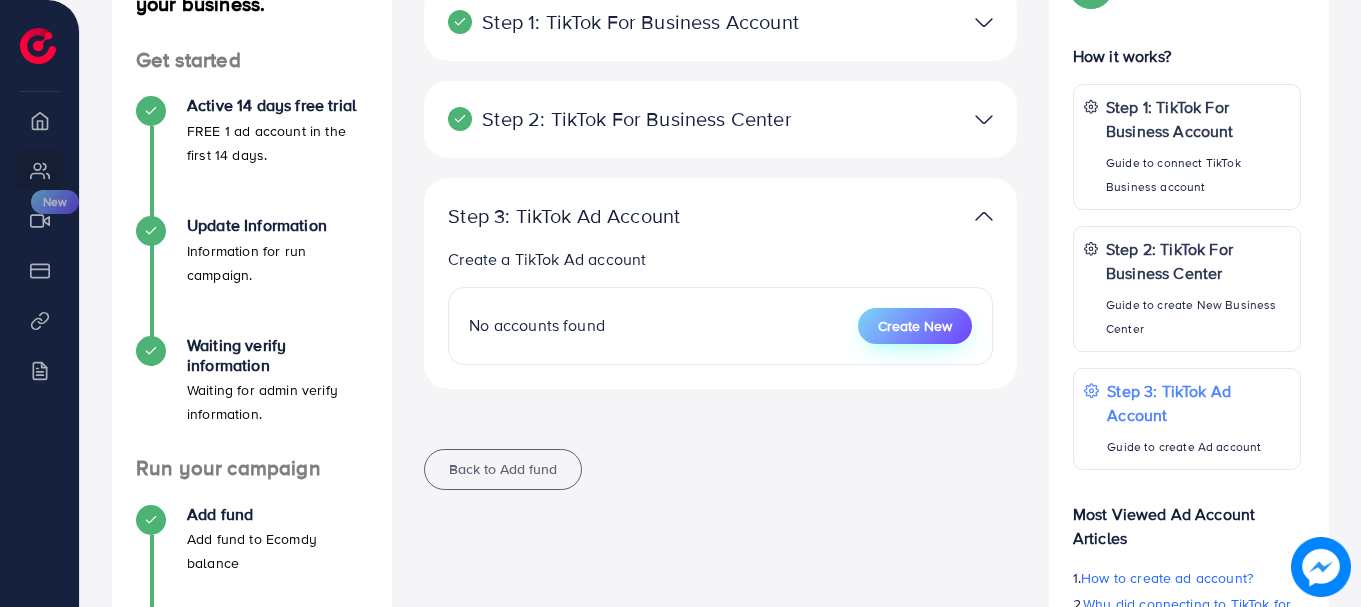 click on "Create New" at bounding box center (915, 326) 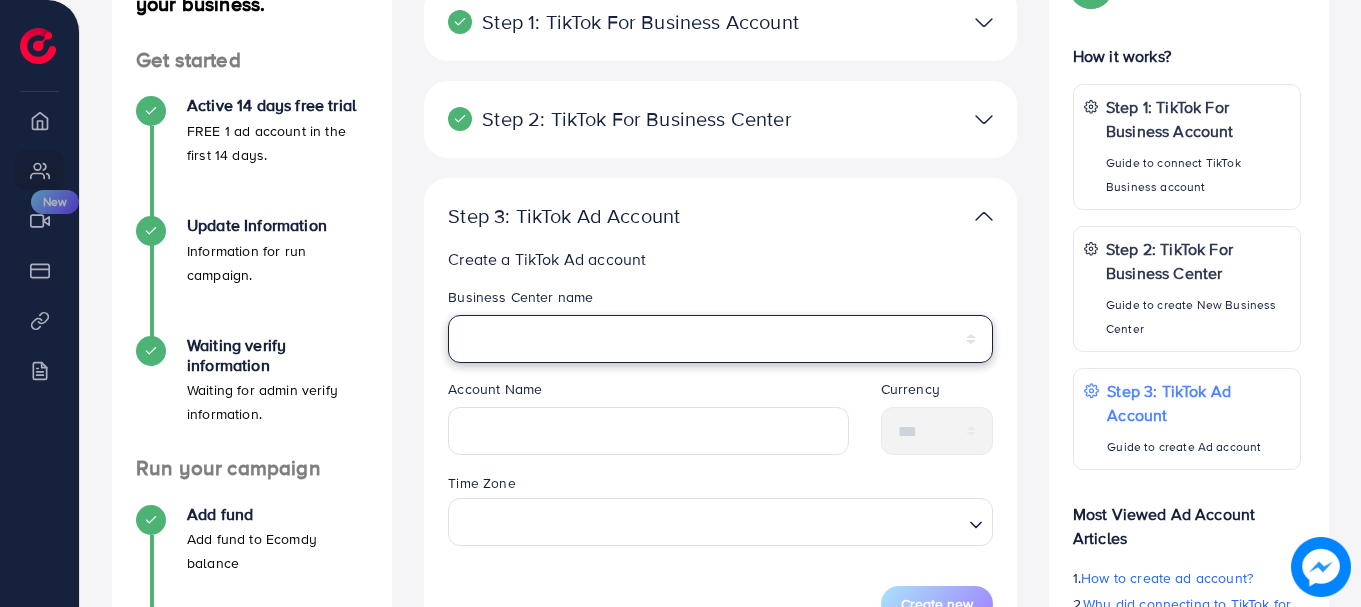 click on "**********" at bounding box center [720, 339] 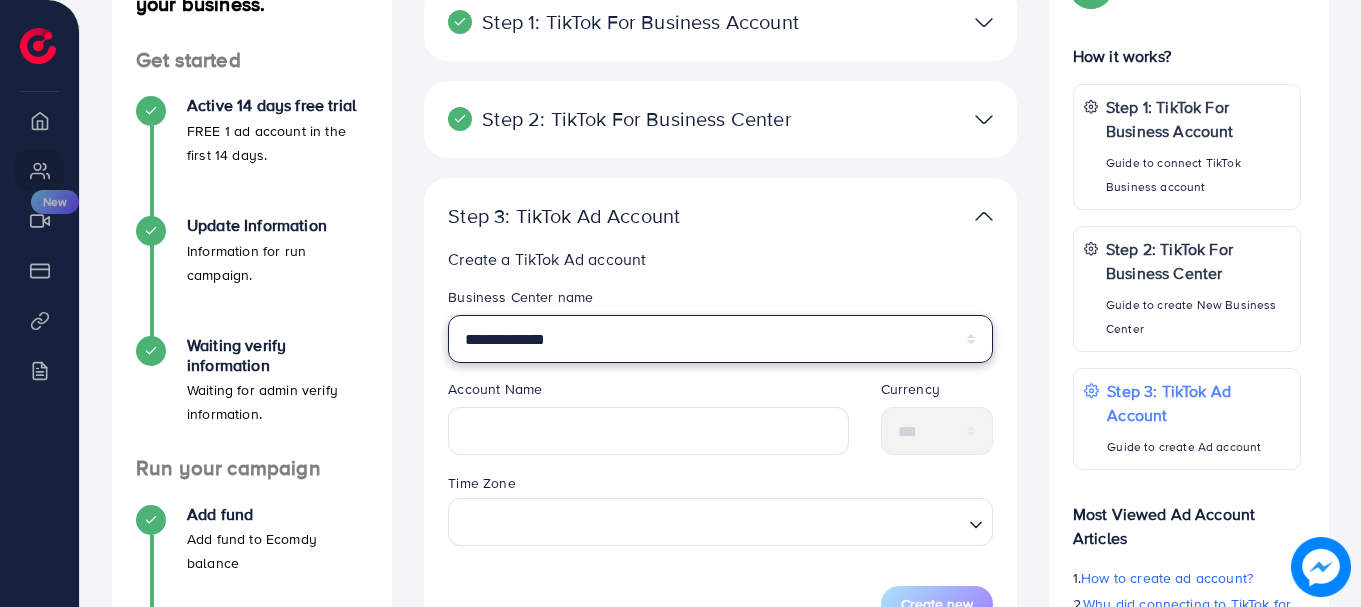 click on "**********" at bounding box center (720, 339) 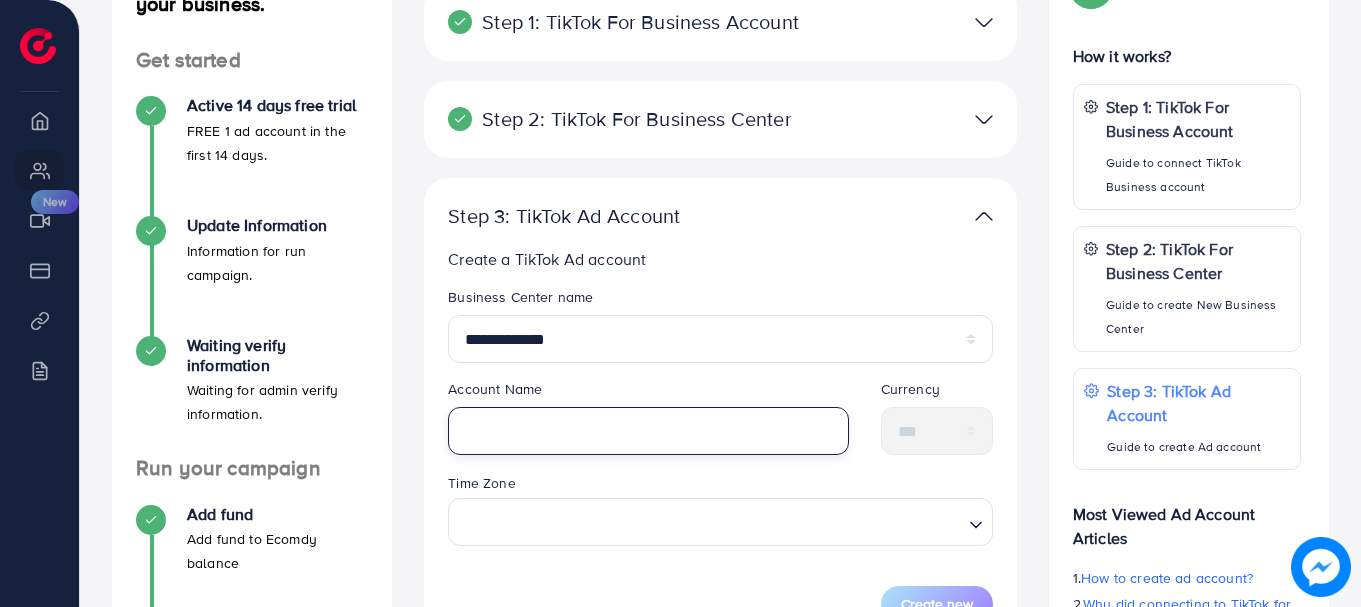 click at bounding box center [648, 431] 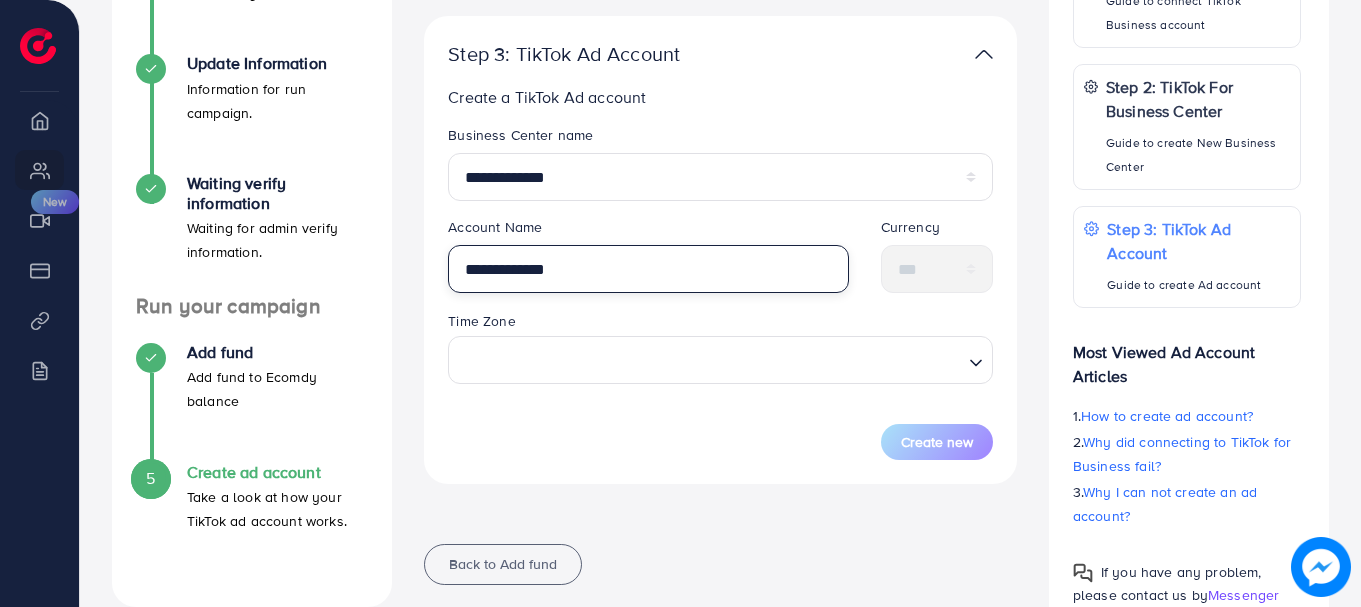 scroll, scrollTop: 459, scrollLeft: 0, axis: vertical 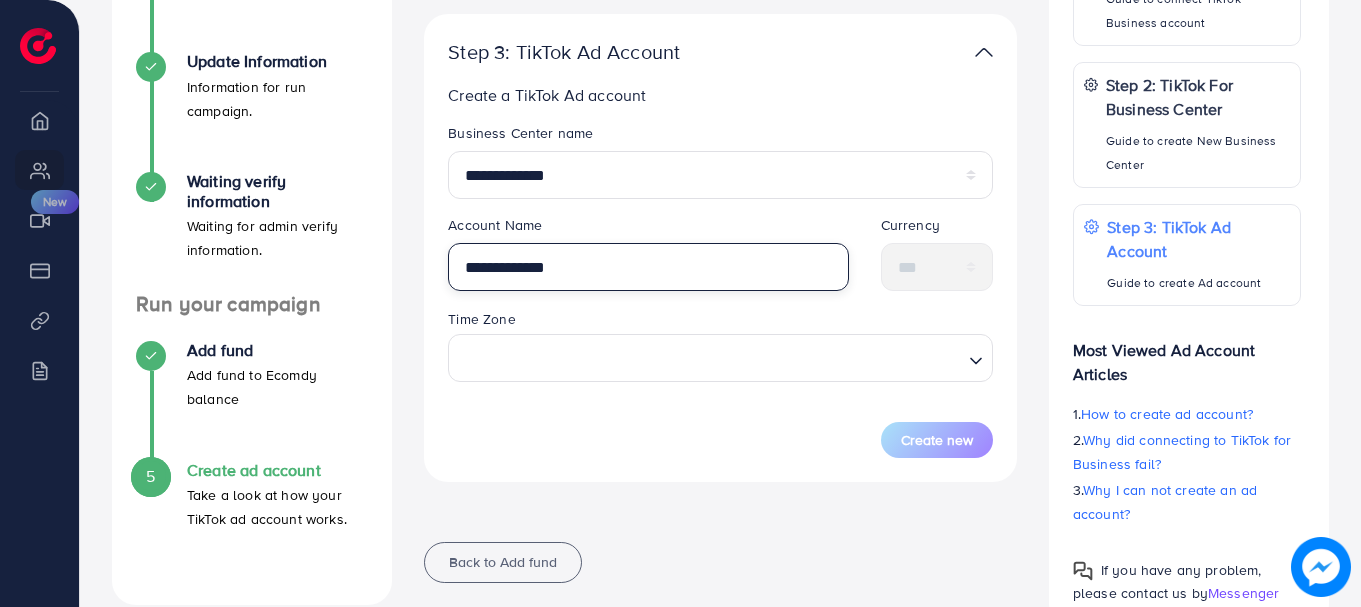 type on "**********" 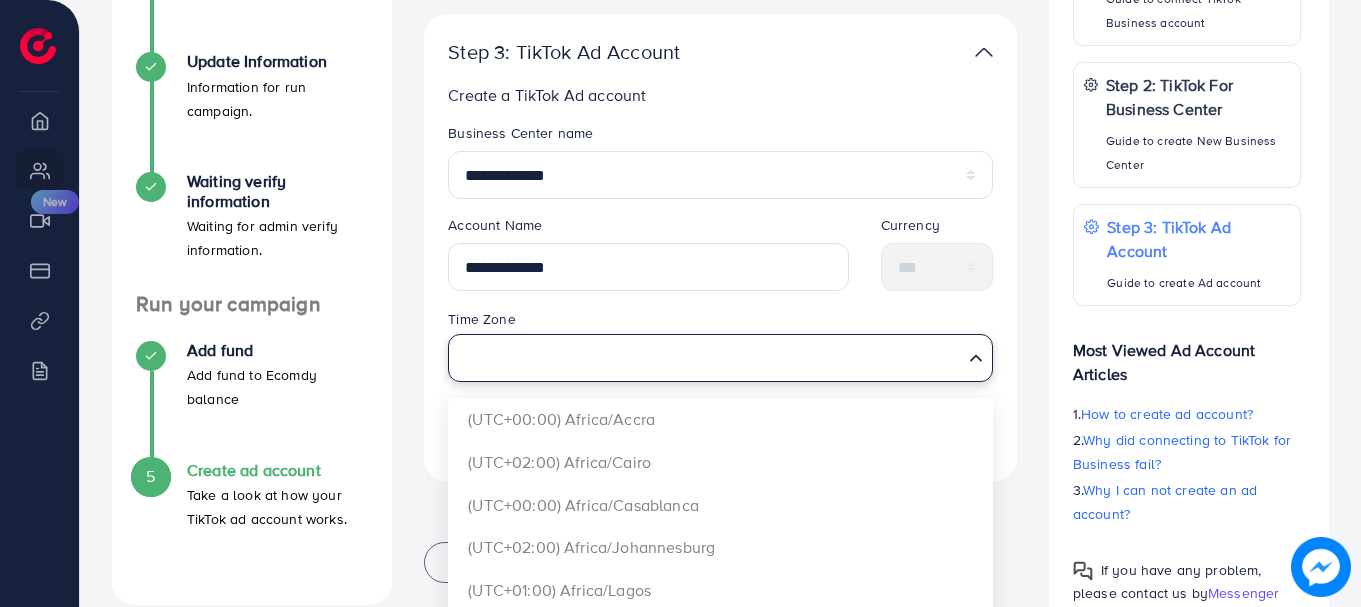 click at bounding box center (709, 357) 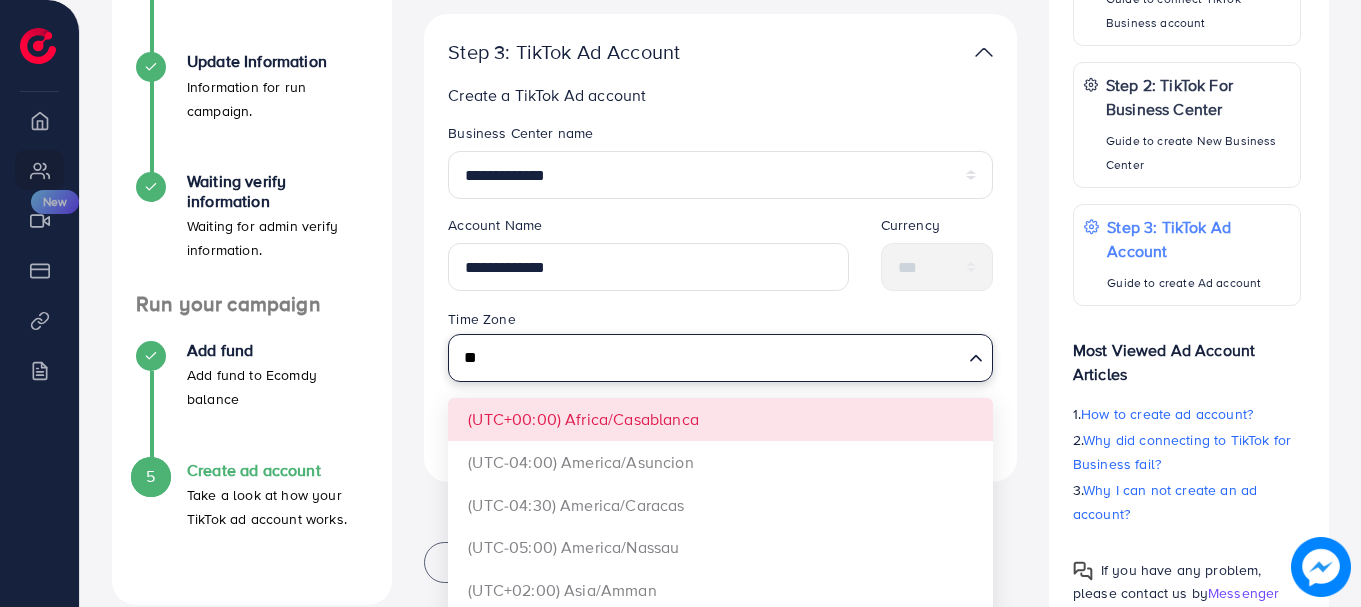 type on "*" 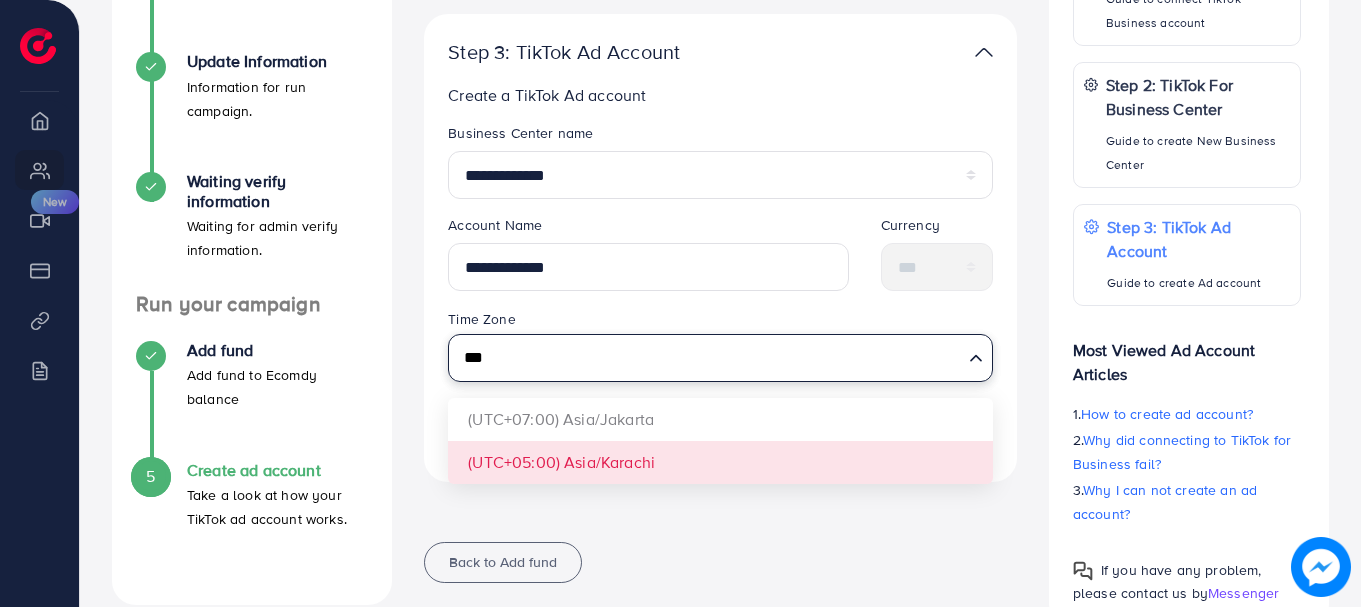 type on "***" 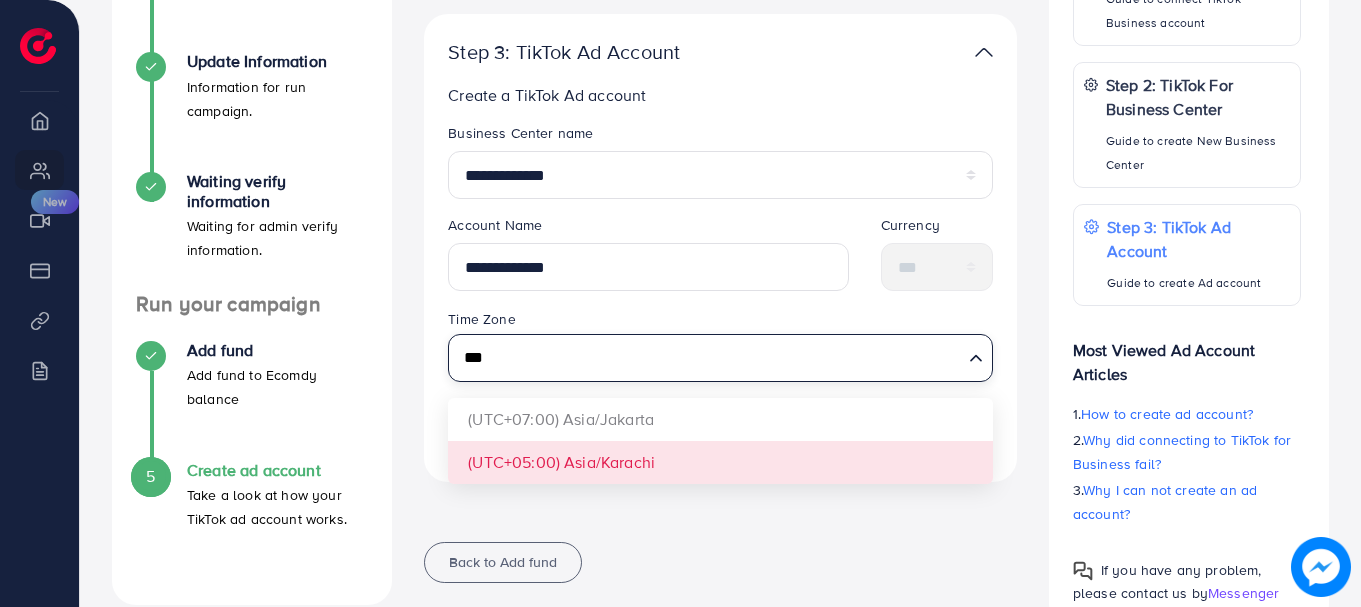 type 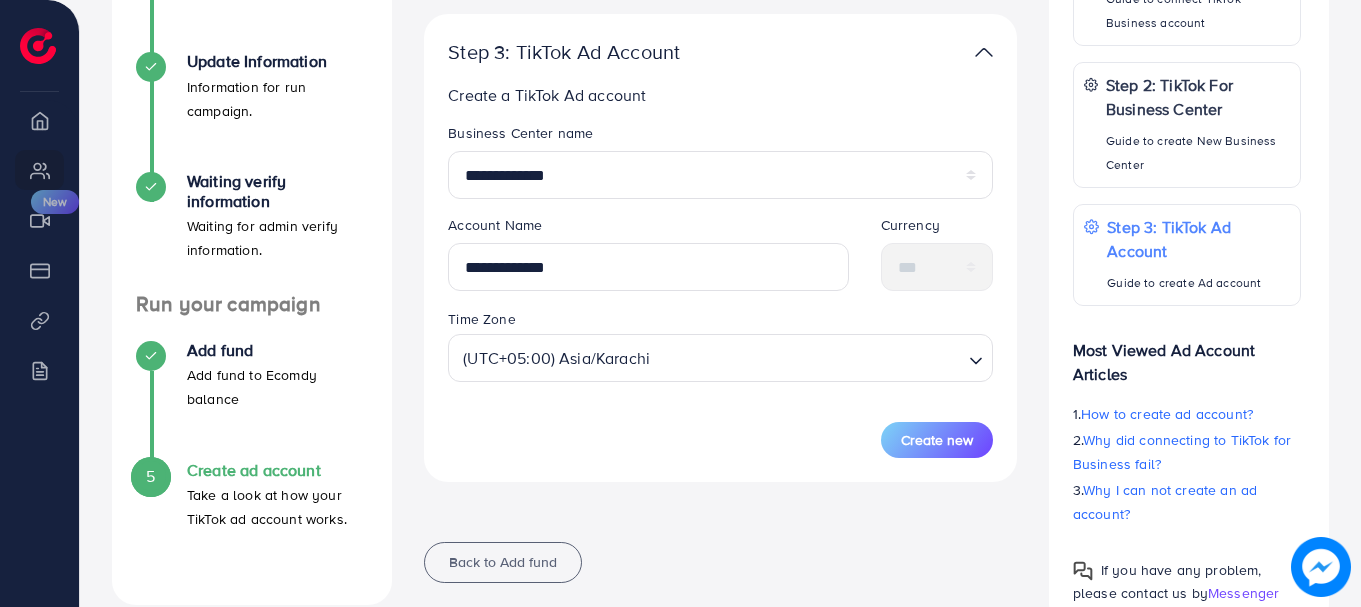 click on "**********" at bounding box center [720, 248] 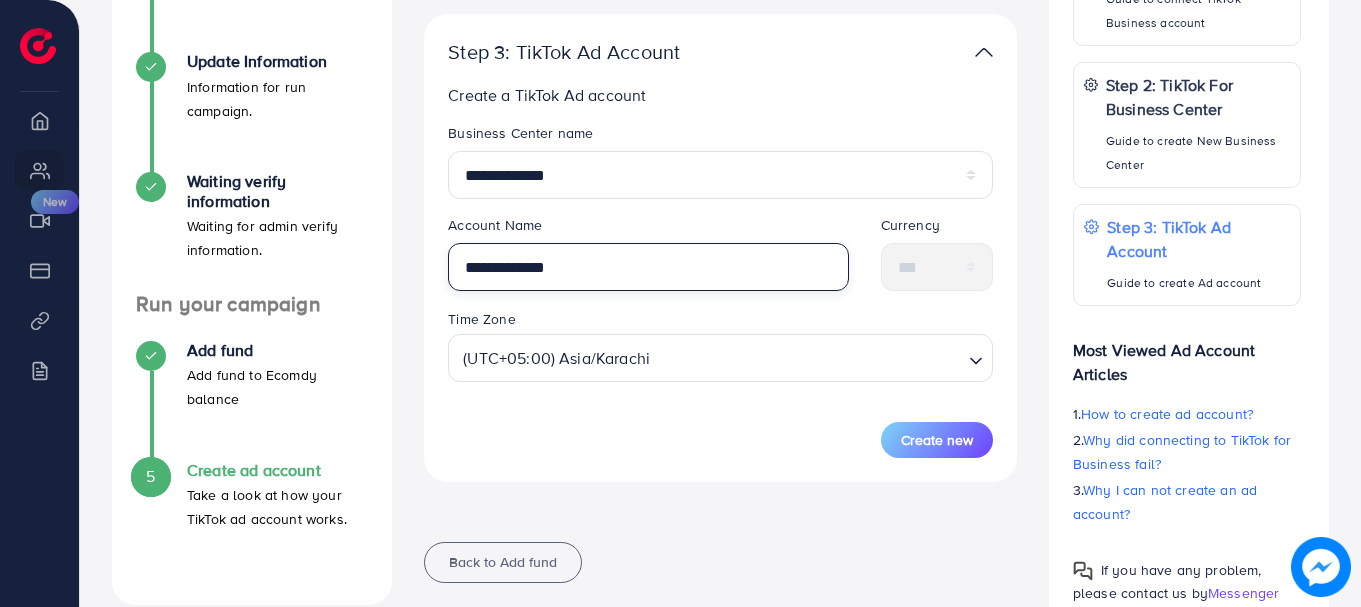 click on "**********" at bounding box center (648, 267) 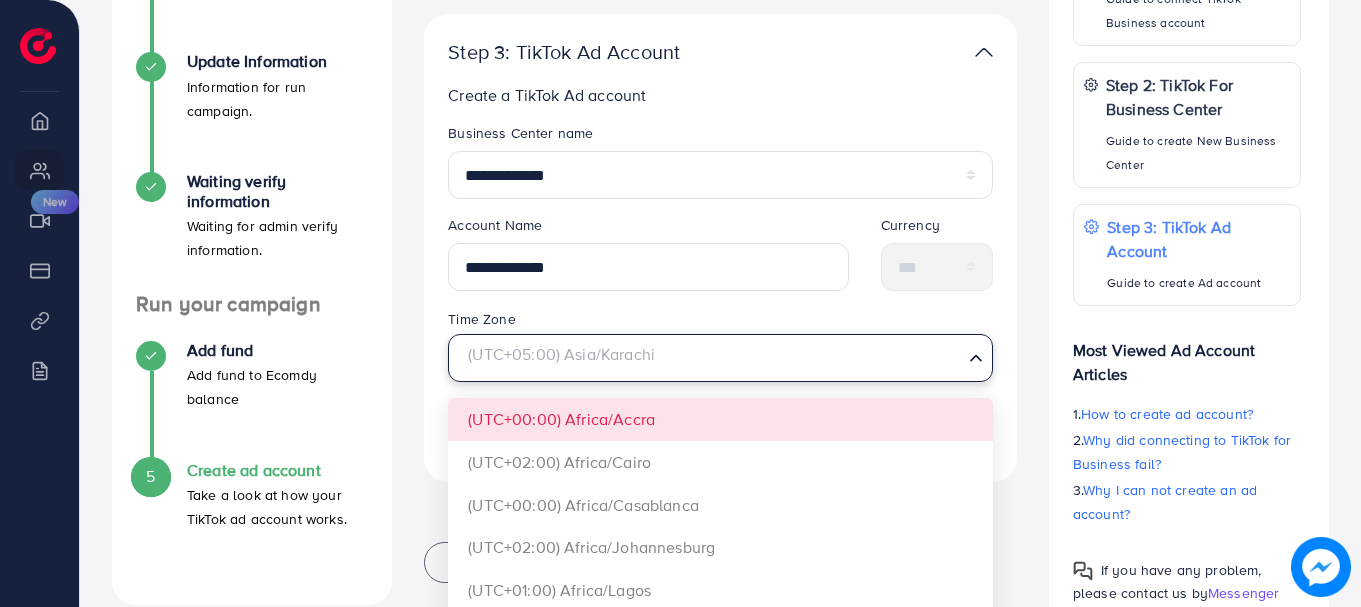 click at bounding box center (709, 357) 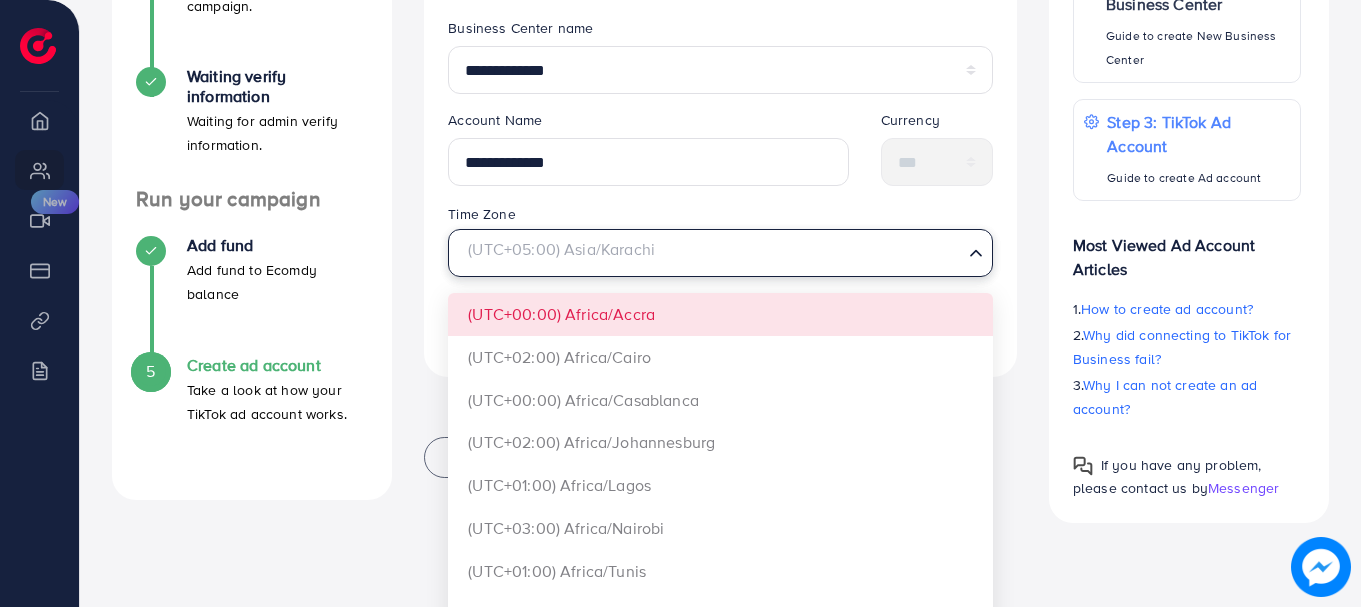 scroll, scrollTop: 566, scrollLeft: 0, axis: vertical 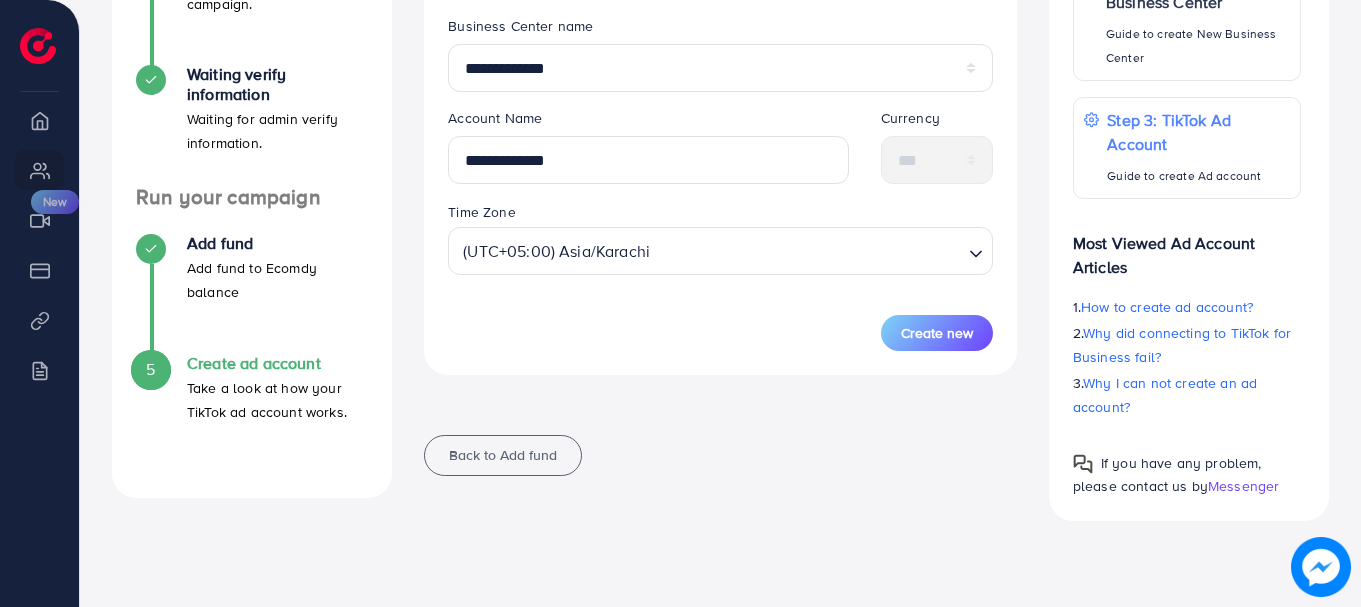 click on "**********" at bounding box center (720, 183) 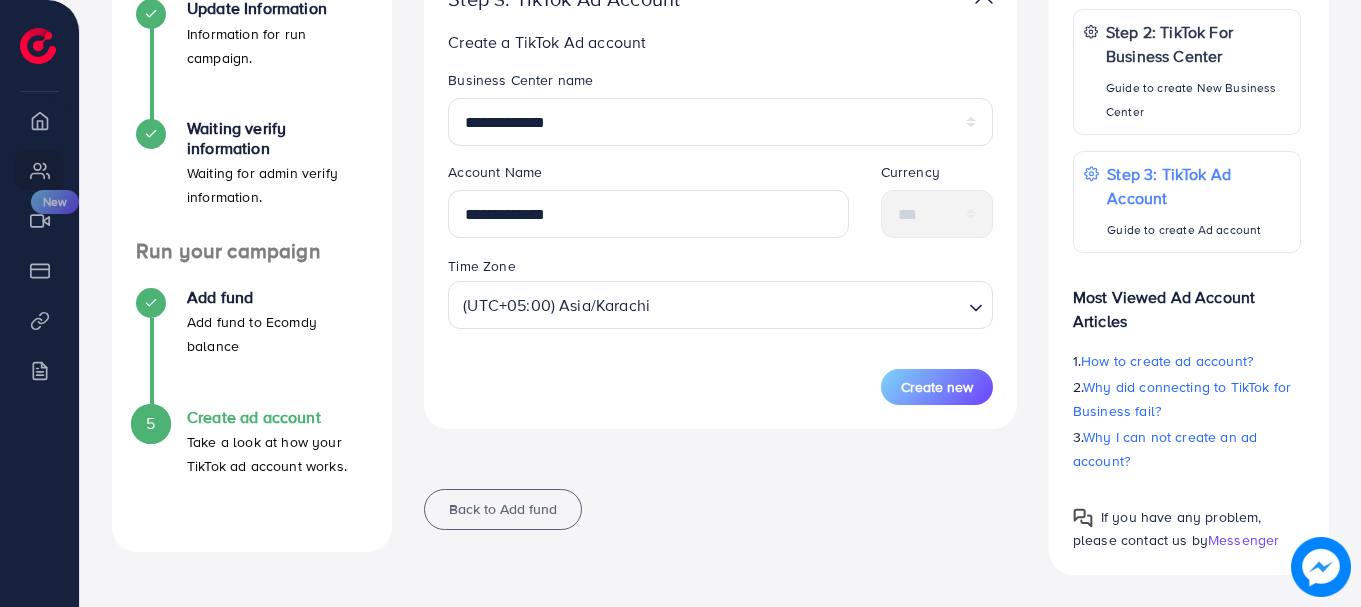 click on "**********" at bounding box center (720, 116) 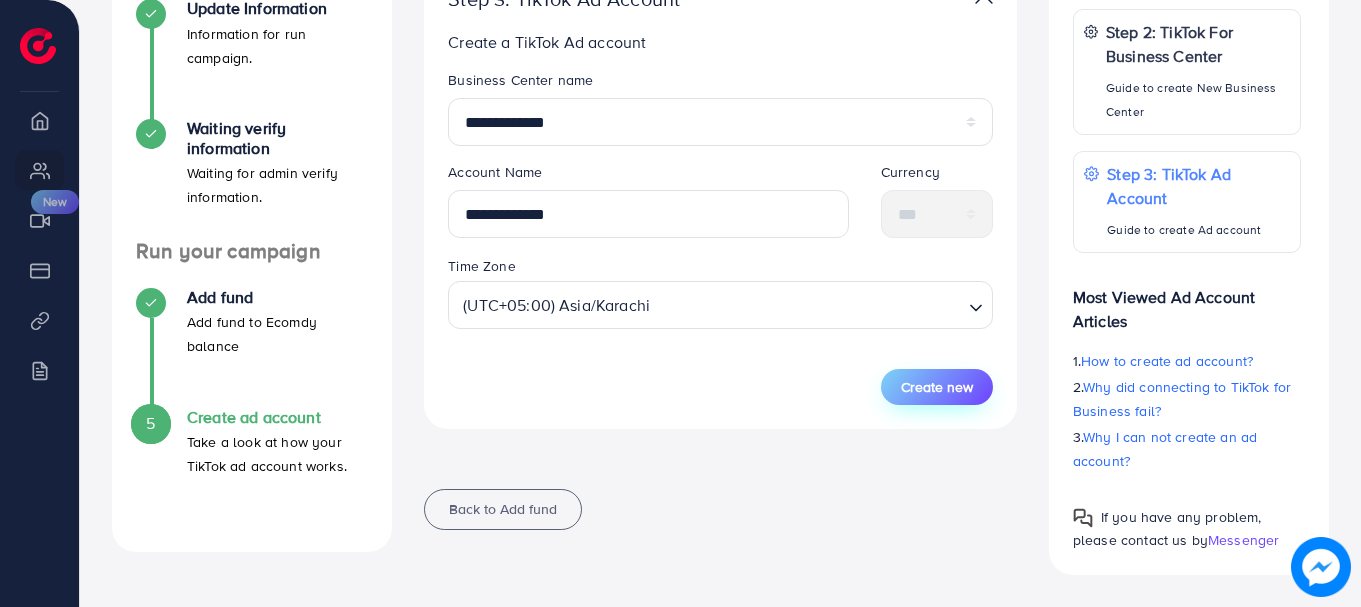 click on "Create new" at bounding box center [937, 387] 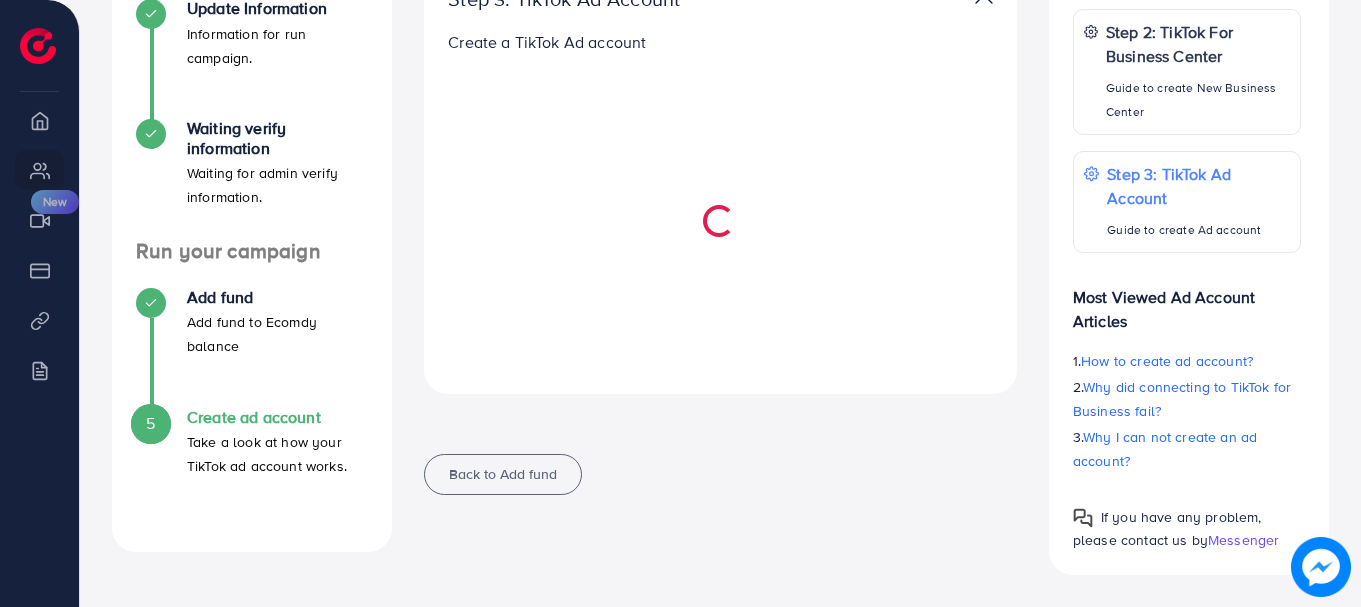 select 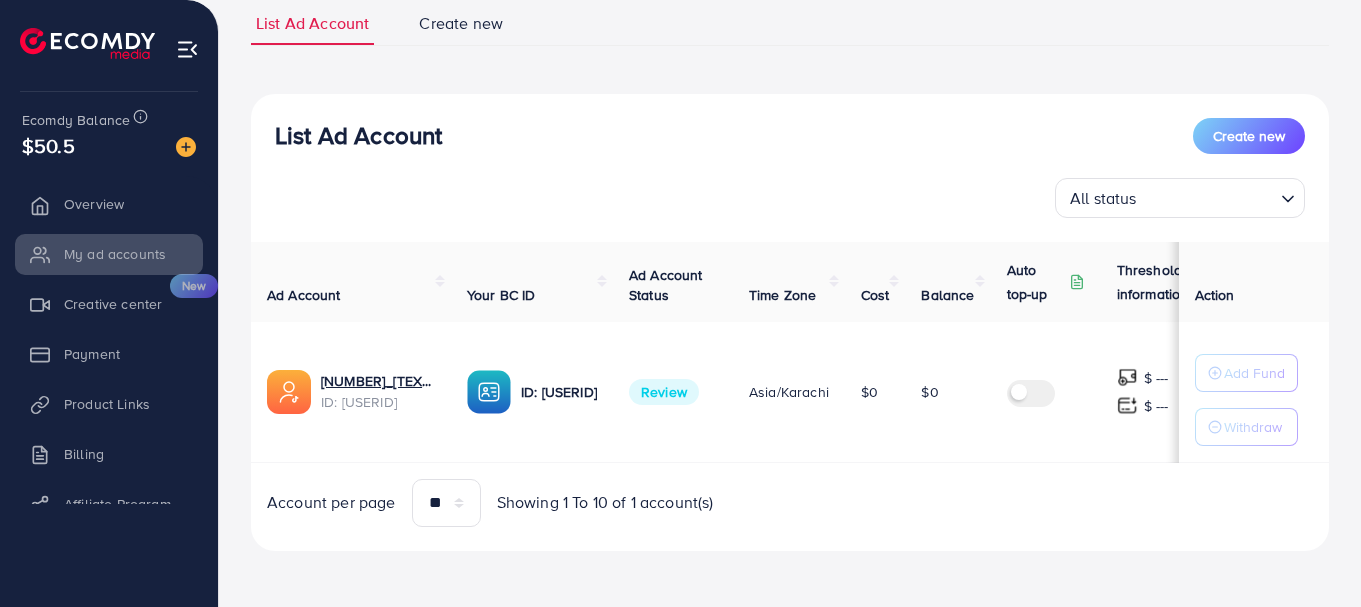 scroll, scrollTop: 138, scrollLeft: 0, axis: vertical 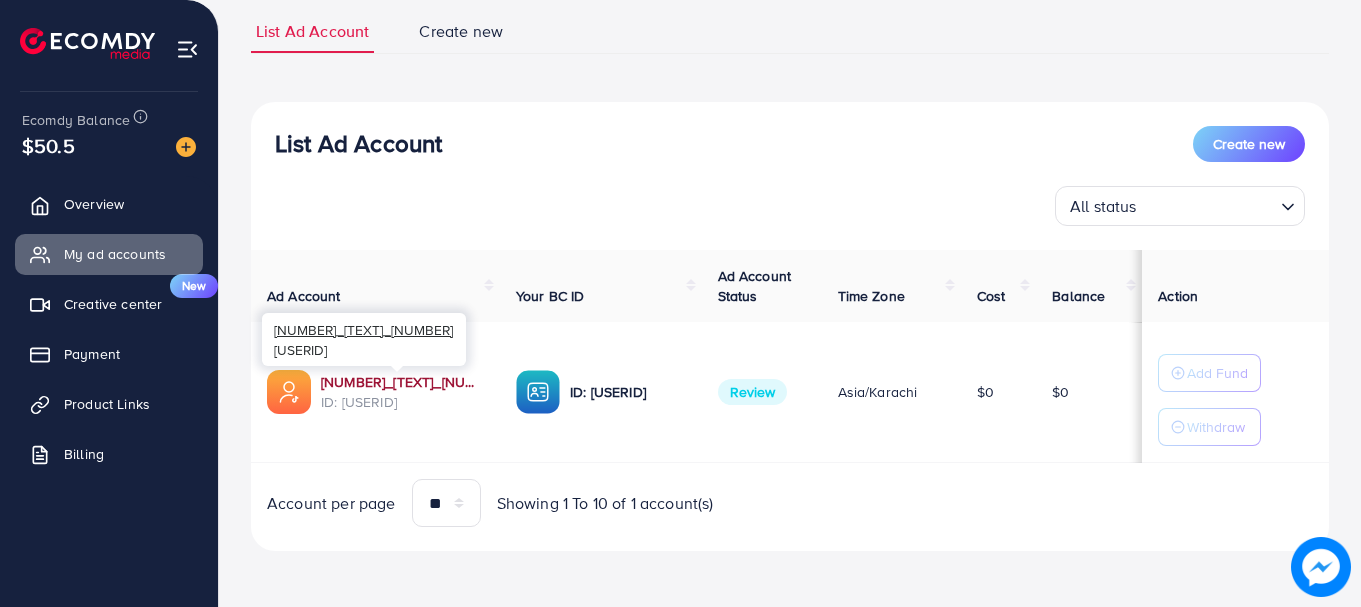 click on "[NUMBER]_[TEXT]_[NUMBER]" at bounding box center (402, 382) 